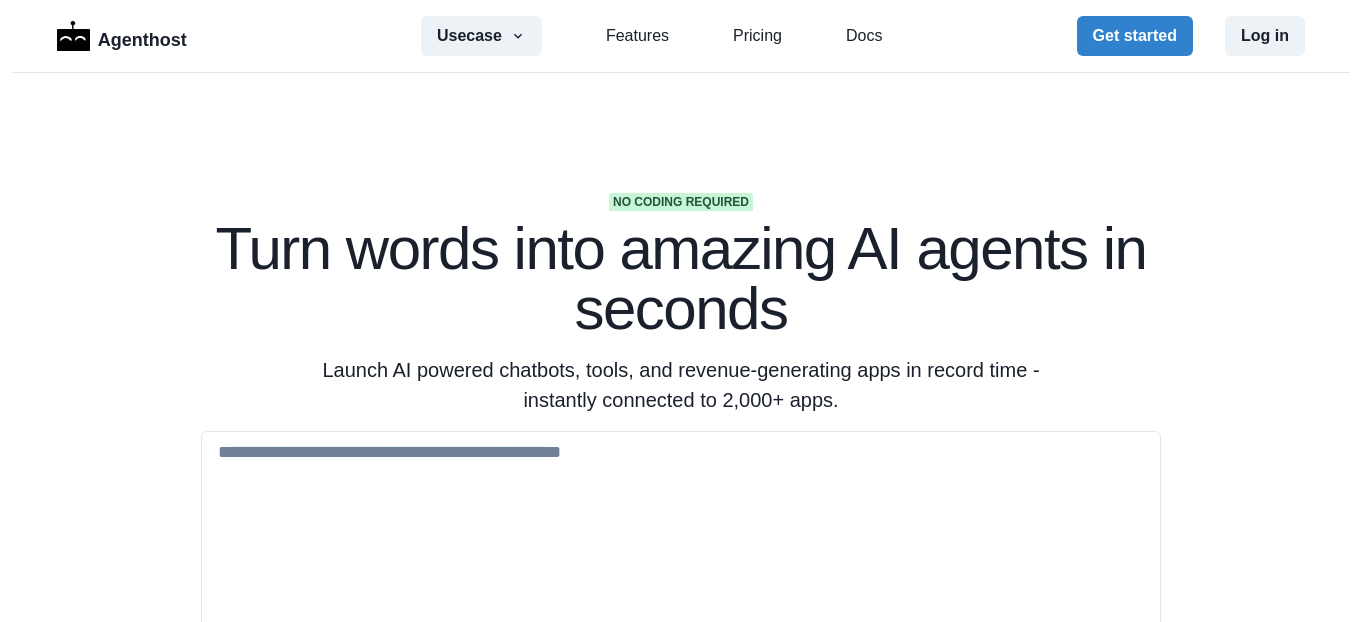 scroll, scrollTop: 0, scrollLeft: 0, axis: both 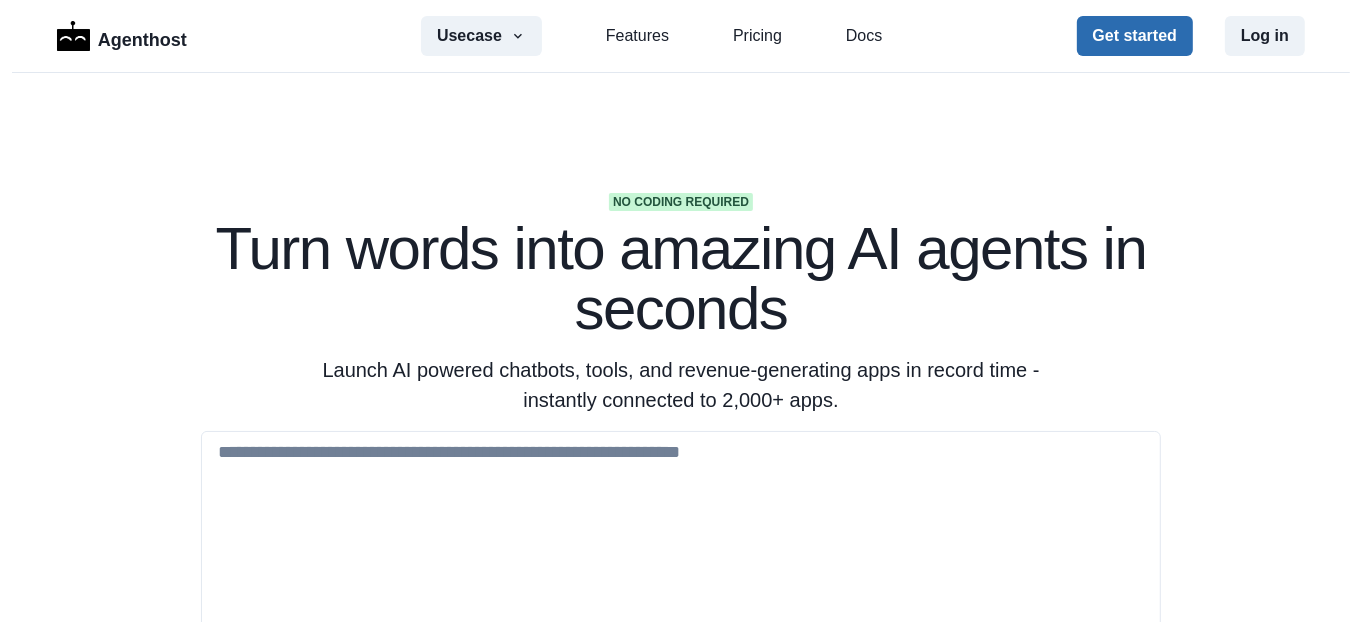 click on "Get started" at bounding box center (1135, 36) 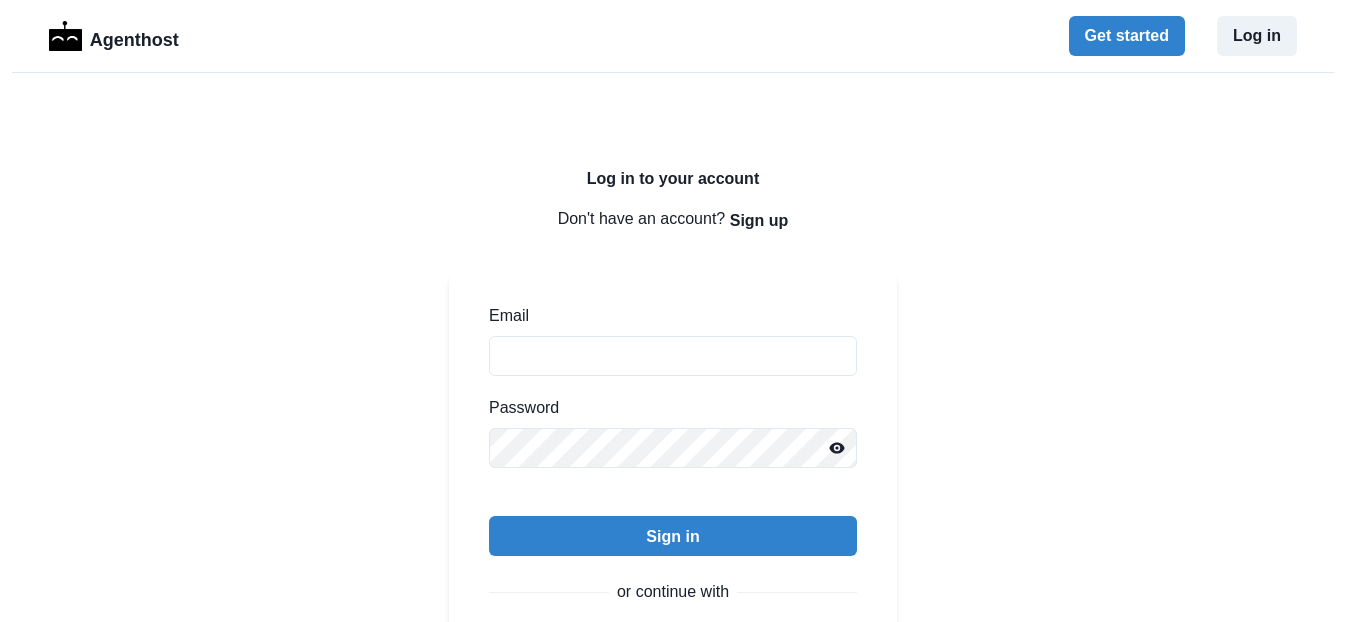 scroll, scrollTop: 0, scrollLeft: 0, axis: both 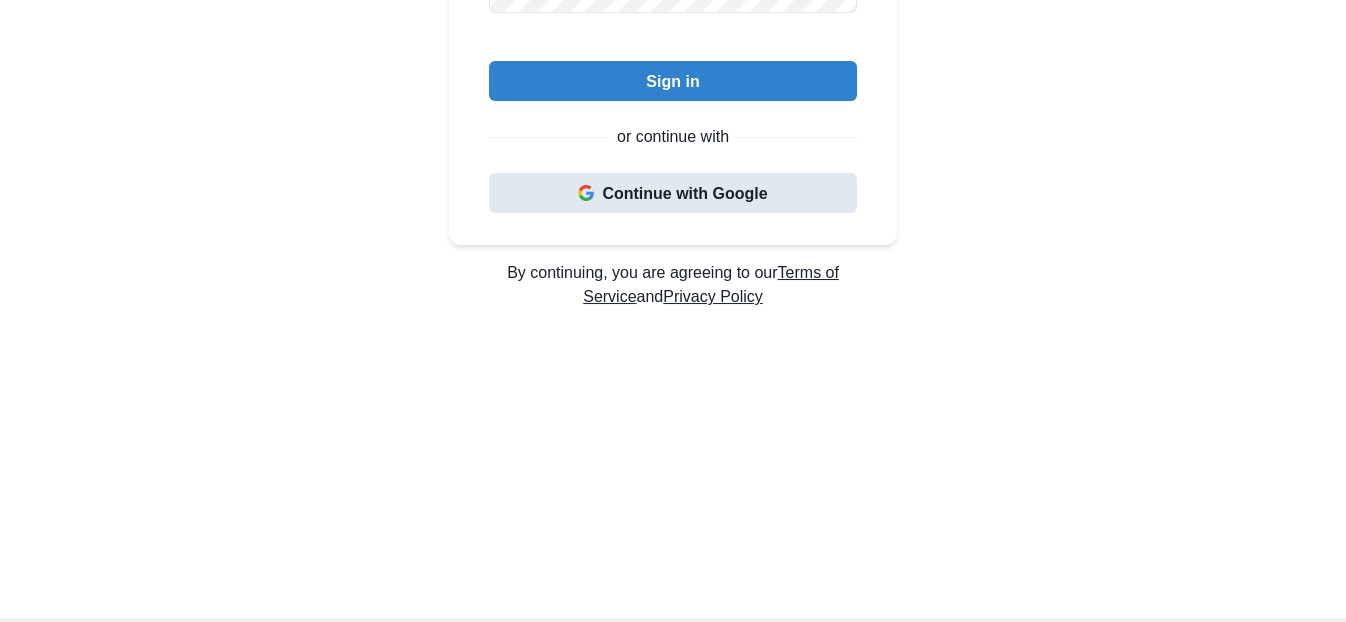 click on "Continue with Google" at bounding box center [673, 193] 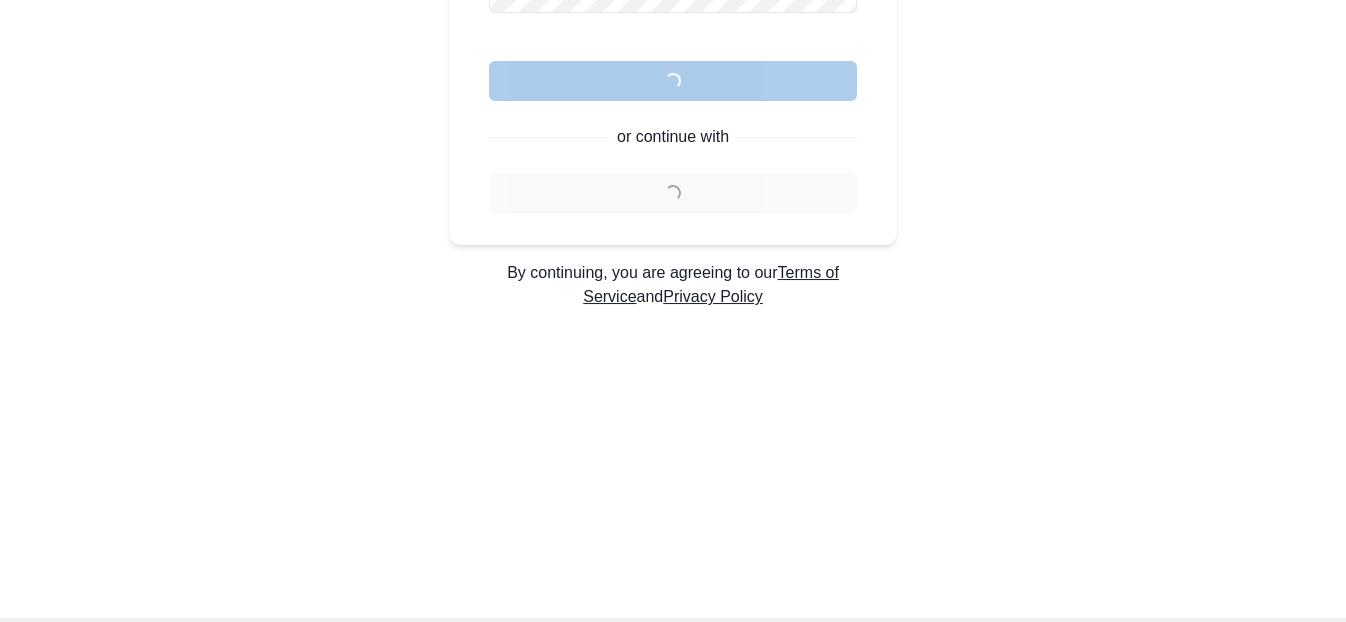 scroll, scrollTop: 495, scrollLeft: 0, axis: vertical 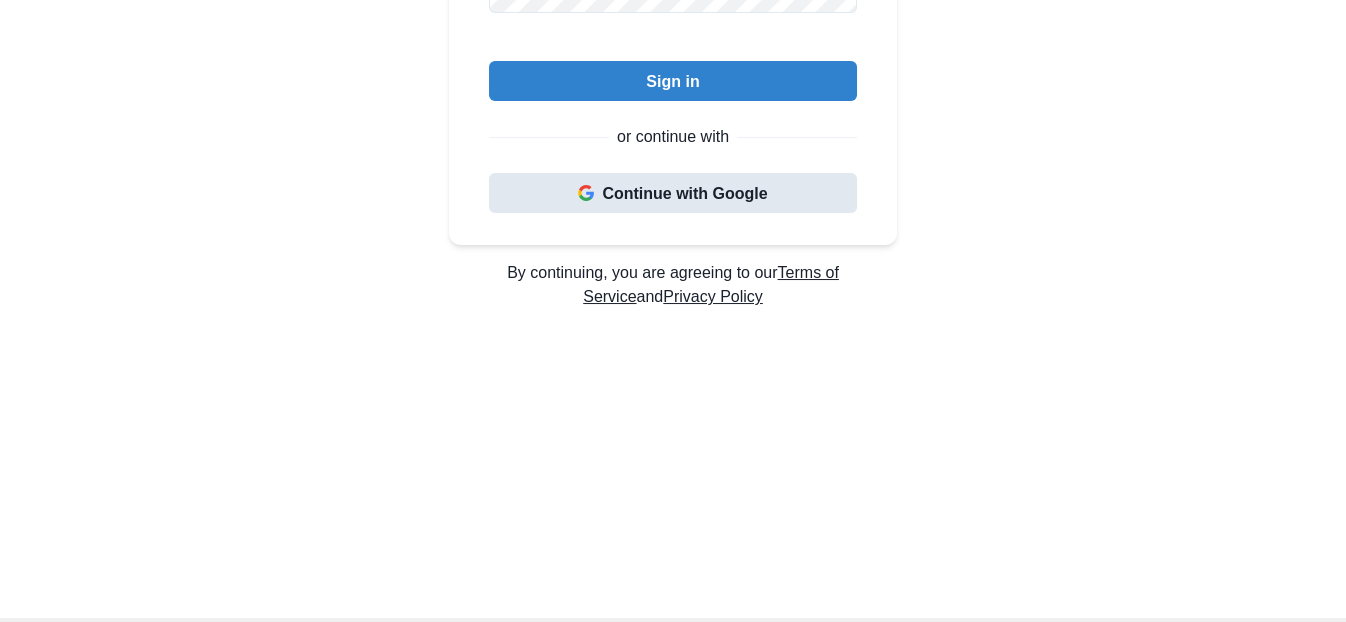click on "Continue with Google" at bounding box center (673, 193) 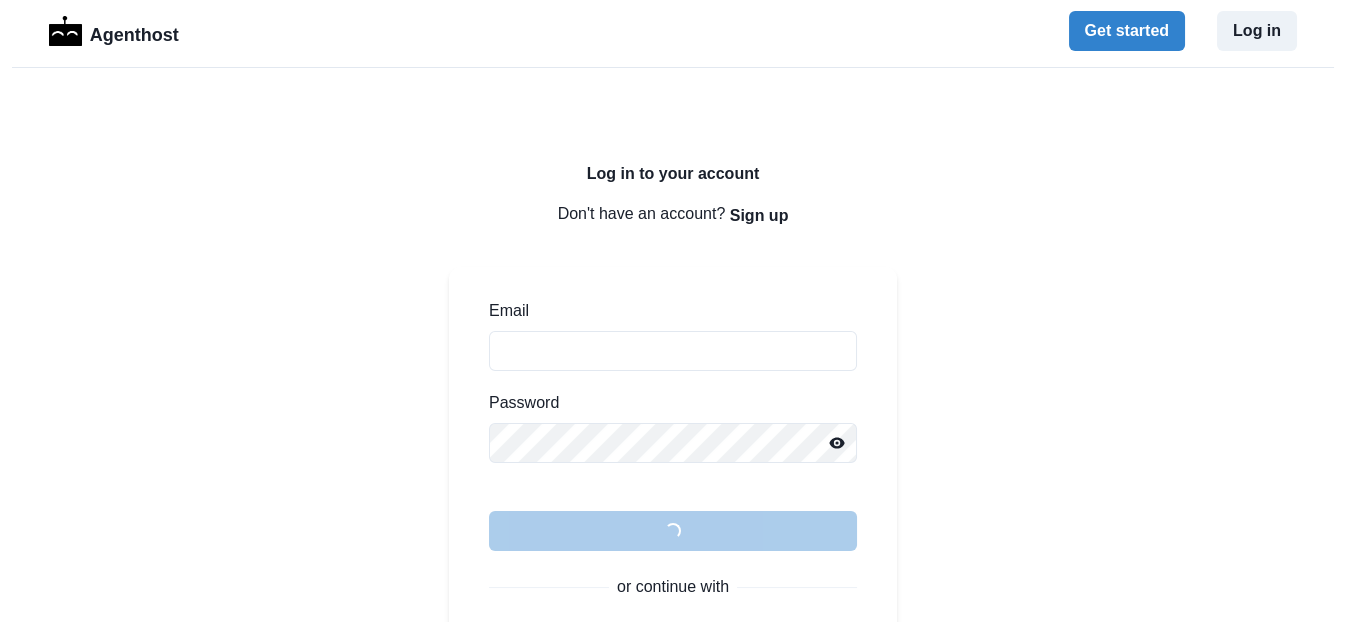 scroll, scrollTop: 0, scrollLeft: 0, axis: both 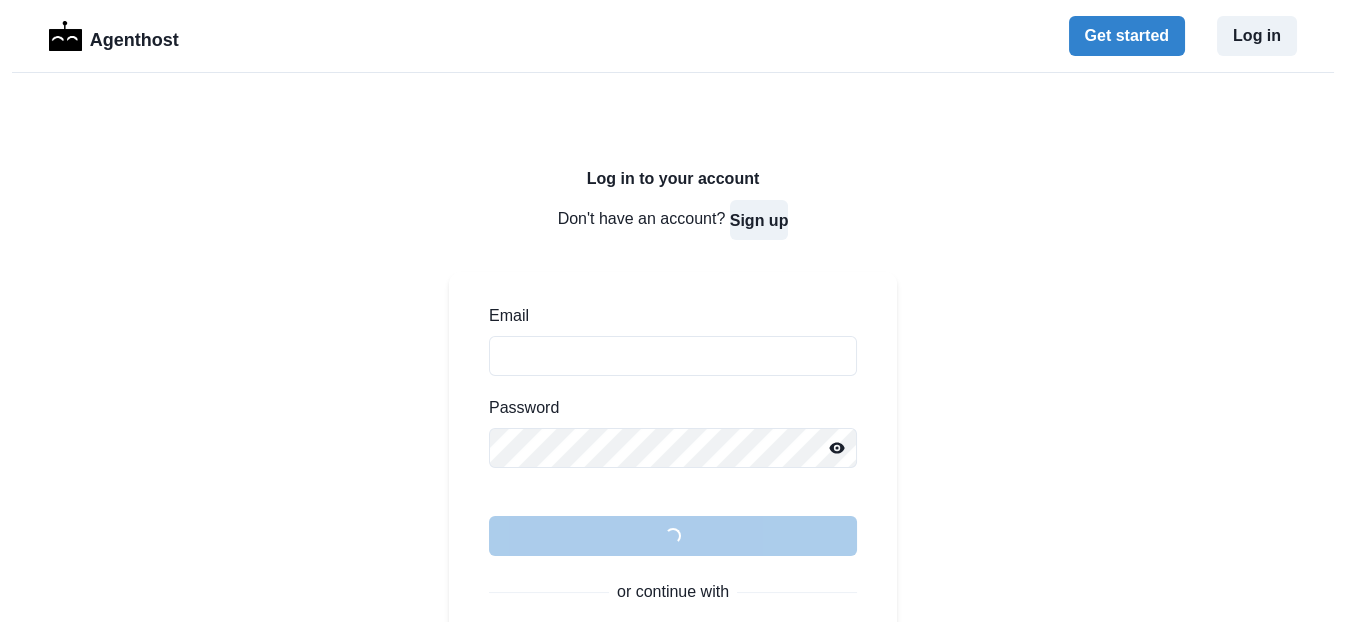 click on "Sign up" at bounding box center [759, 220] 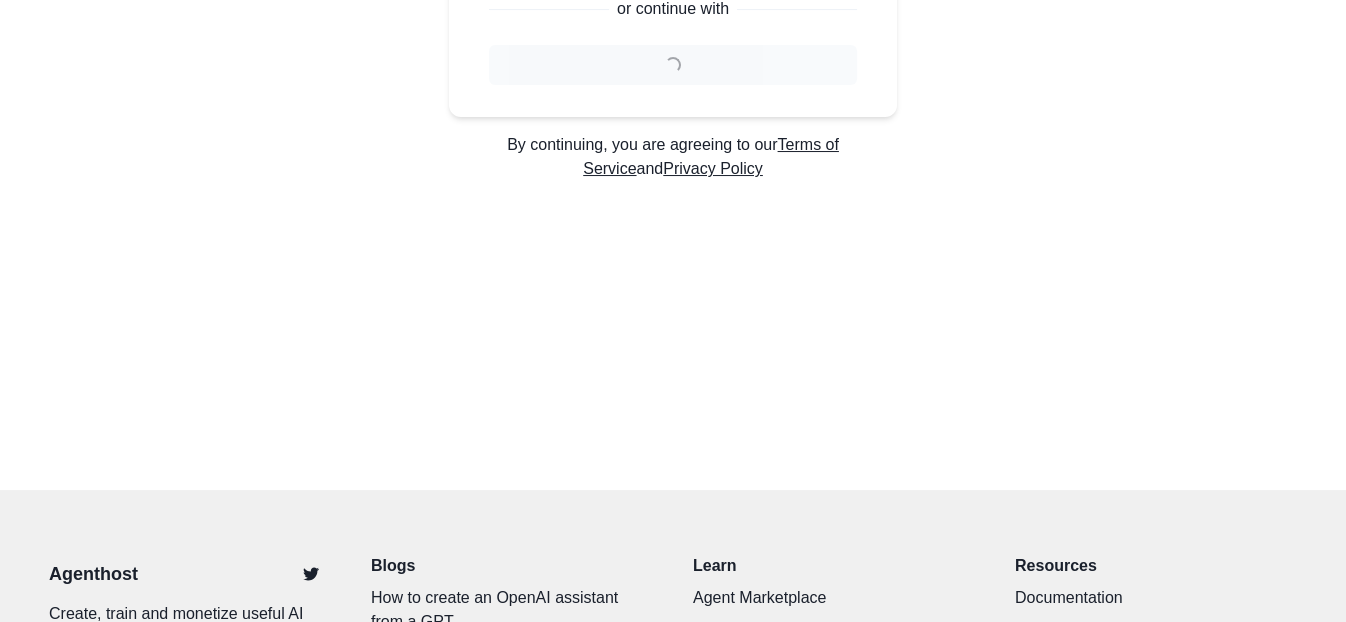 scroll, scrollTop: 584, scrollLeft: 0, axis: vertical 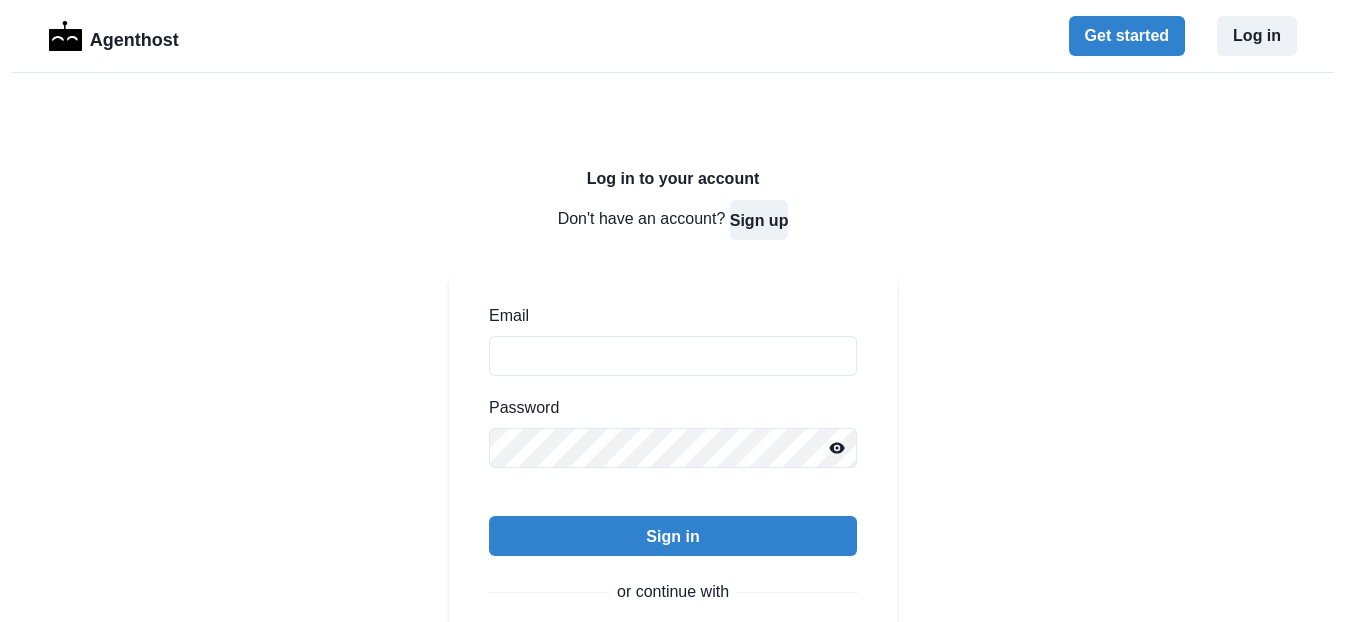 click on "Sign up" at bounding box center (759, 220) 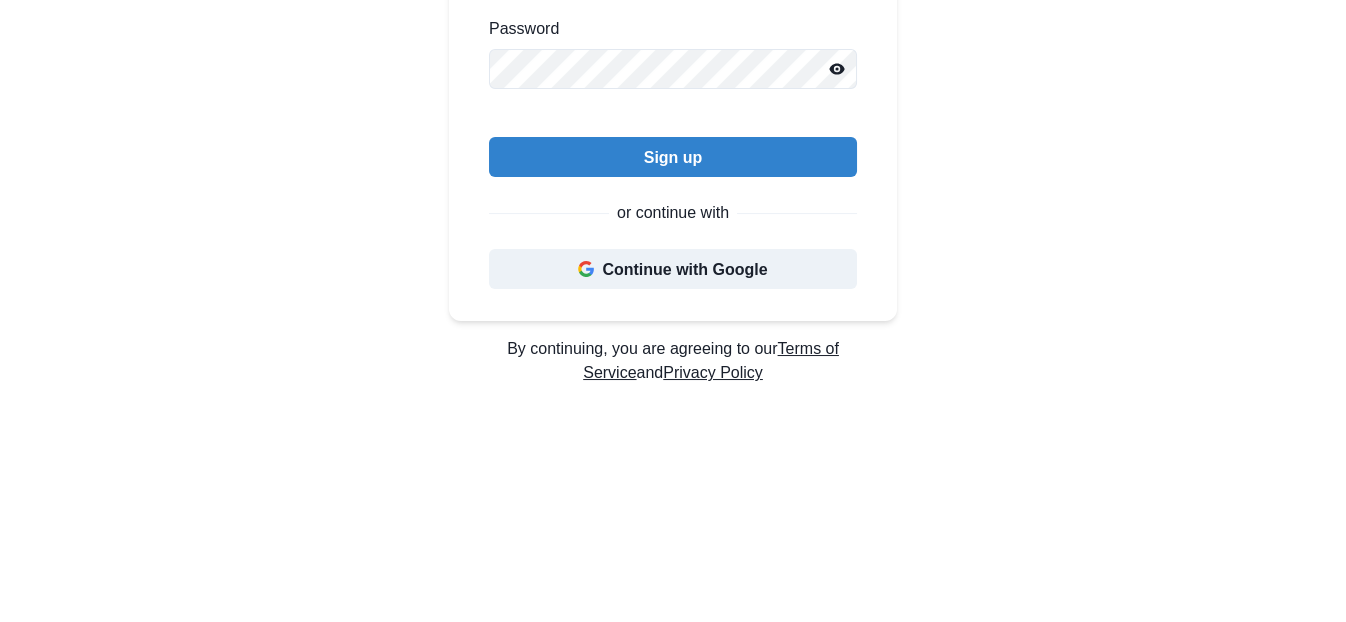 scroll, scrollTop: 402, scrollLeft: 0, axis: vertical 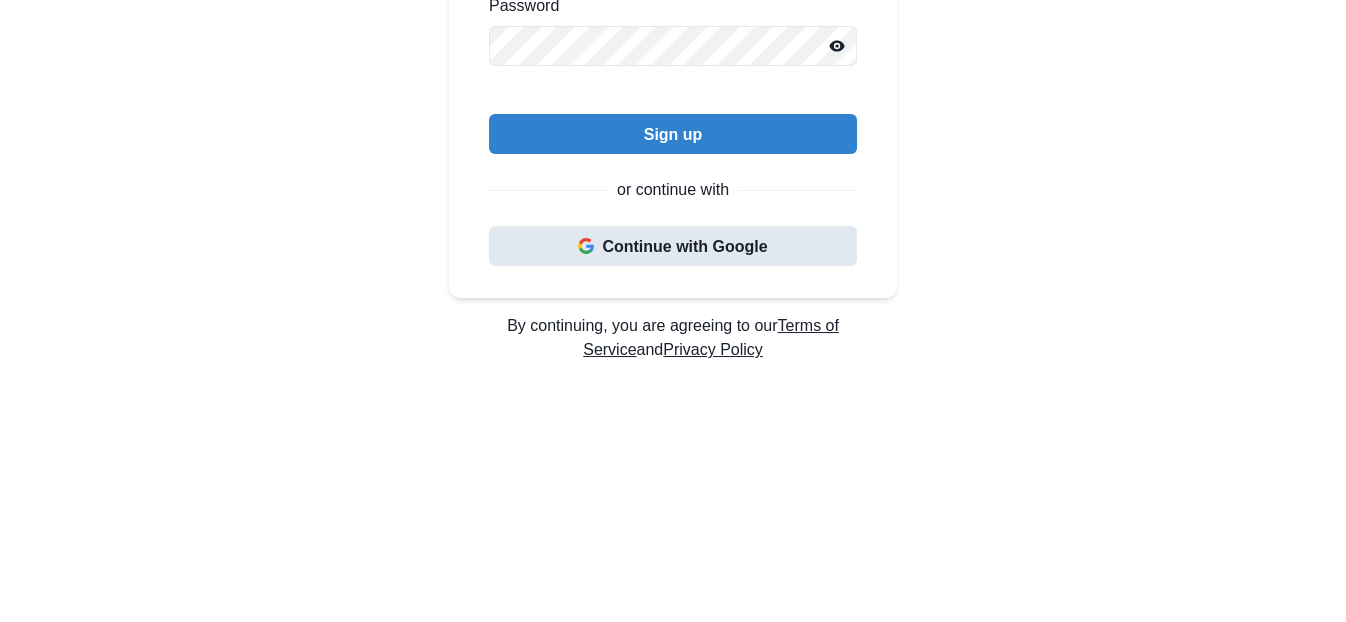 click on "Continue with Google" at bounding box center [673, 246] 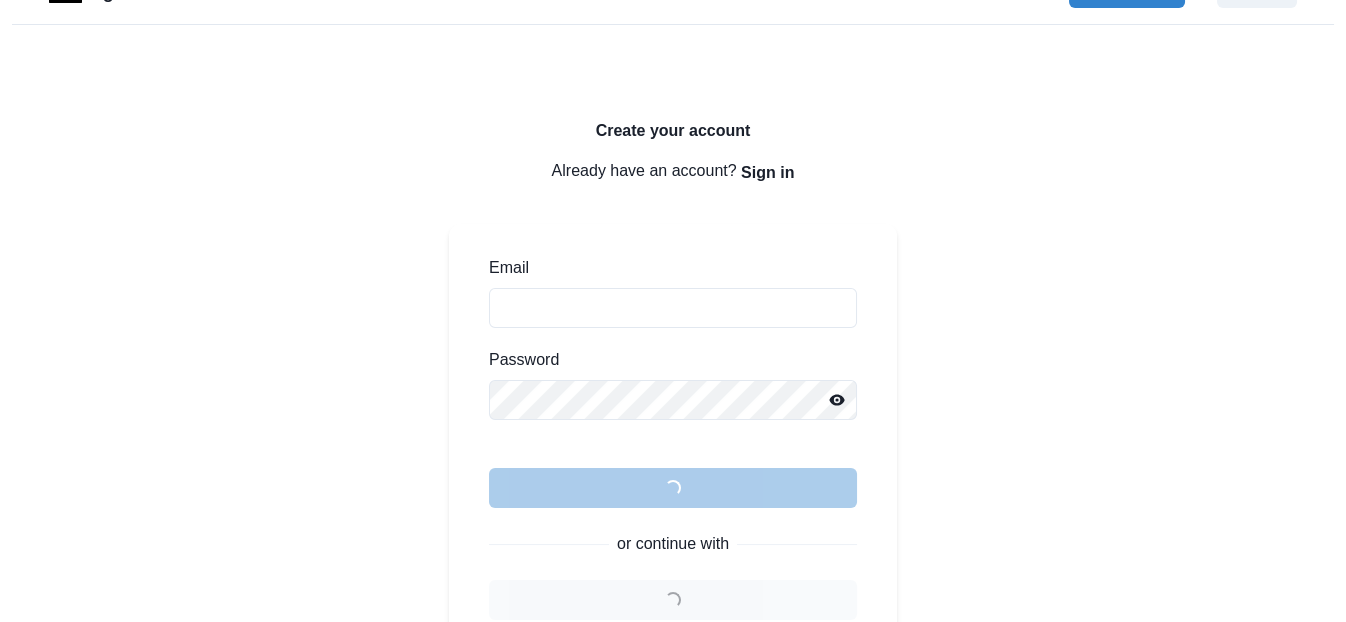 scroll, scrollTop: 46, scrollLeft: 0, axis: vertical 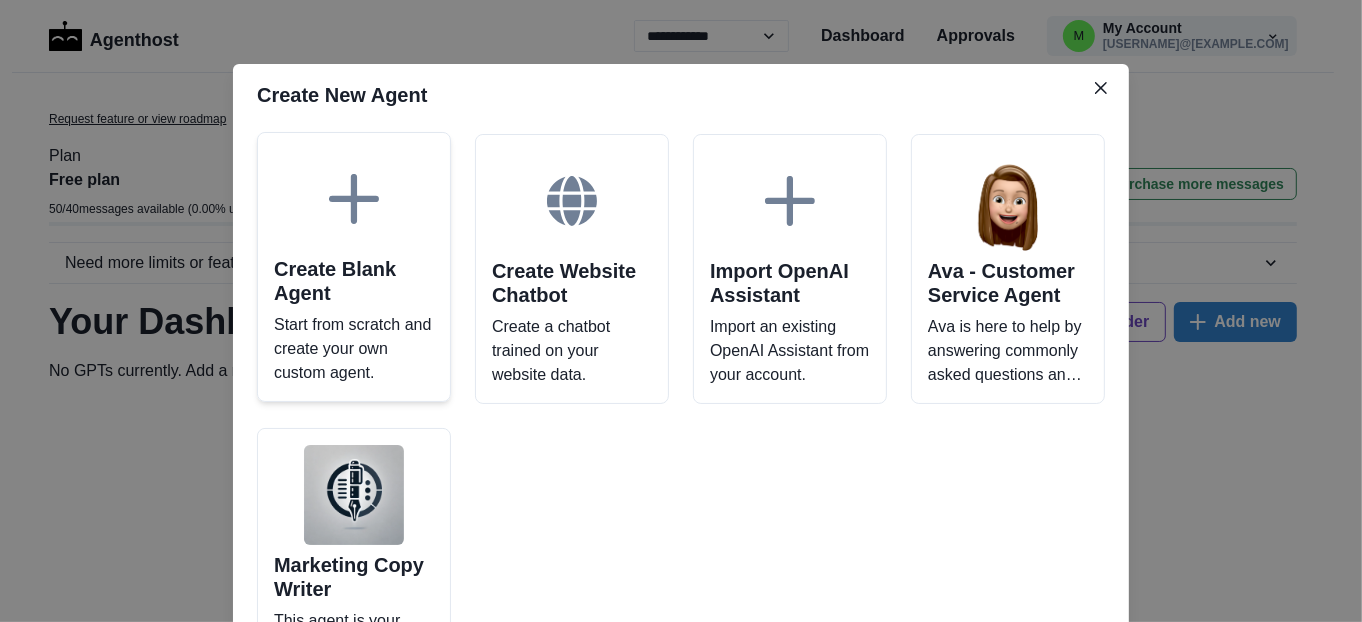 click on "Start from scratch and create your own custom agent." at bounding box center [354, 349] 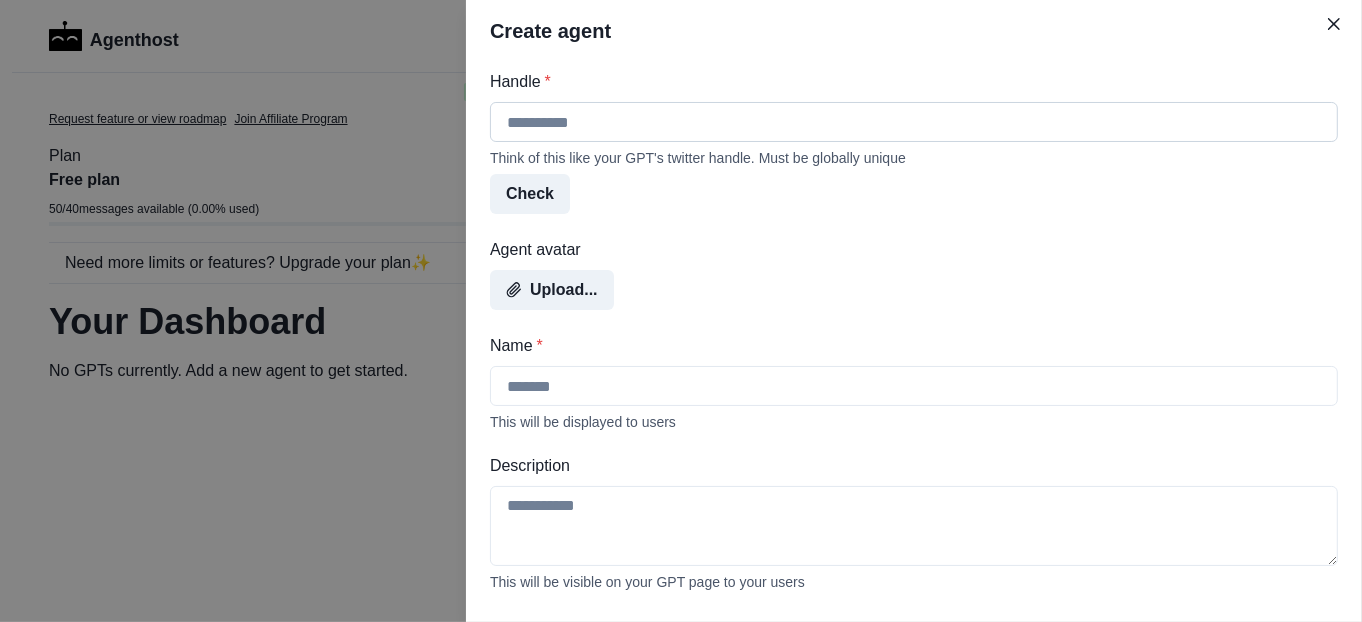 click on "Handle *" at bounding box center [914, 122] 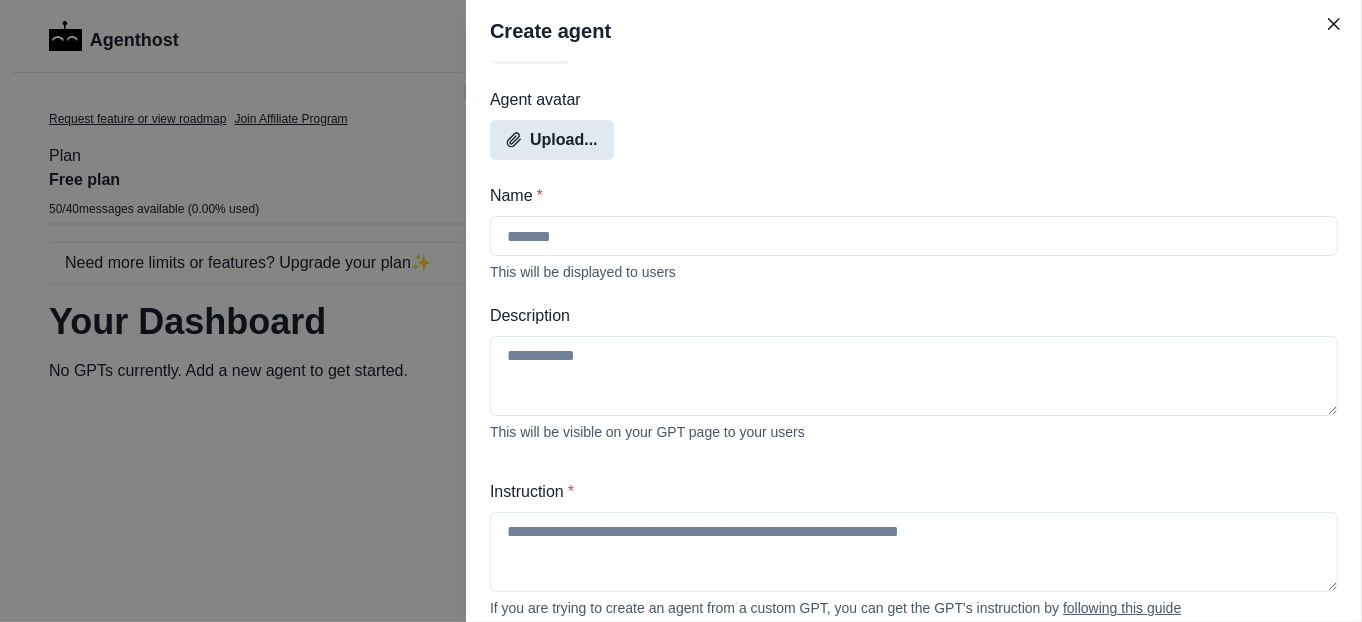scroll, scrollTop: 157, scrollLeft: 0, axis: vertical 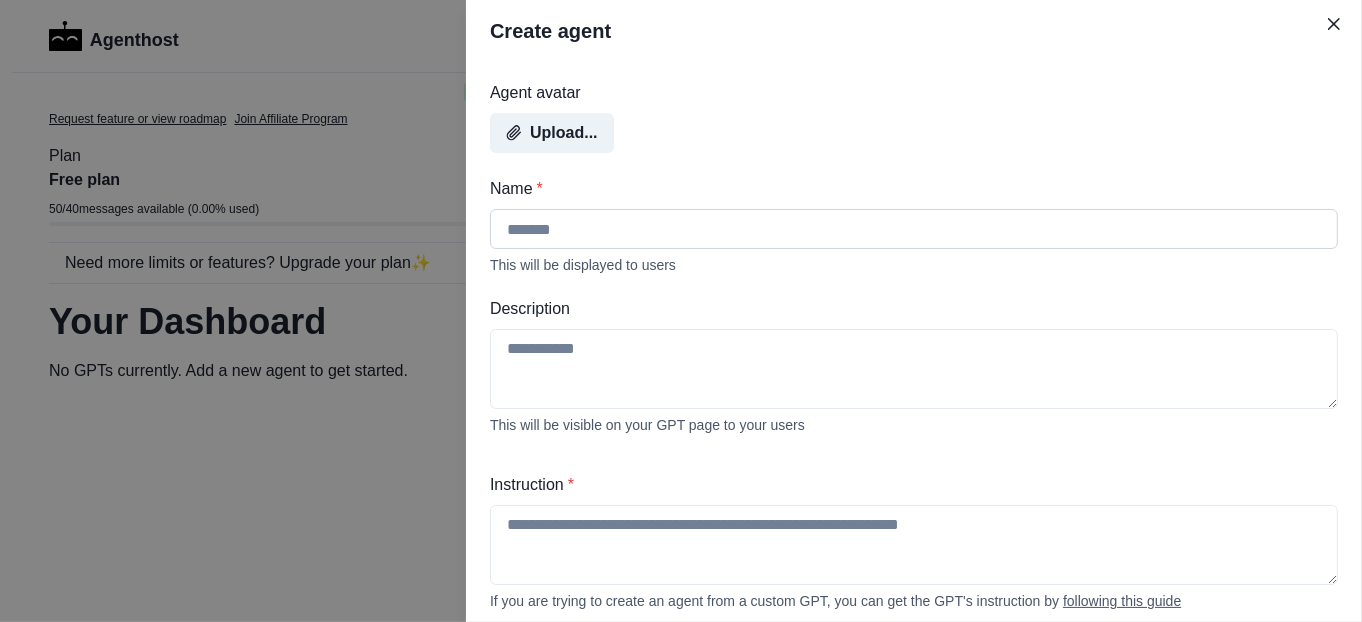 click on "Name *" at bounding box center [914, 229] 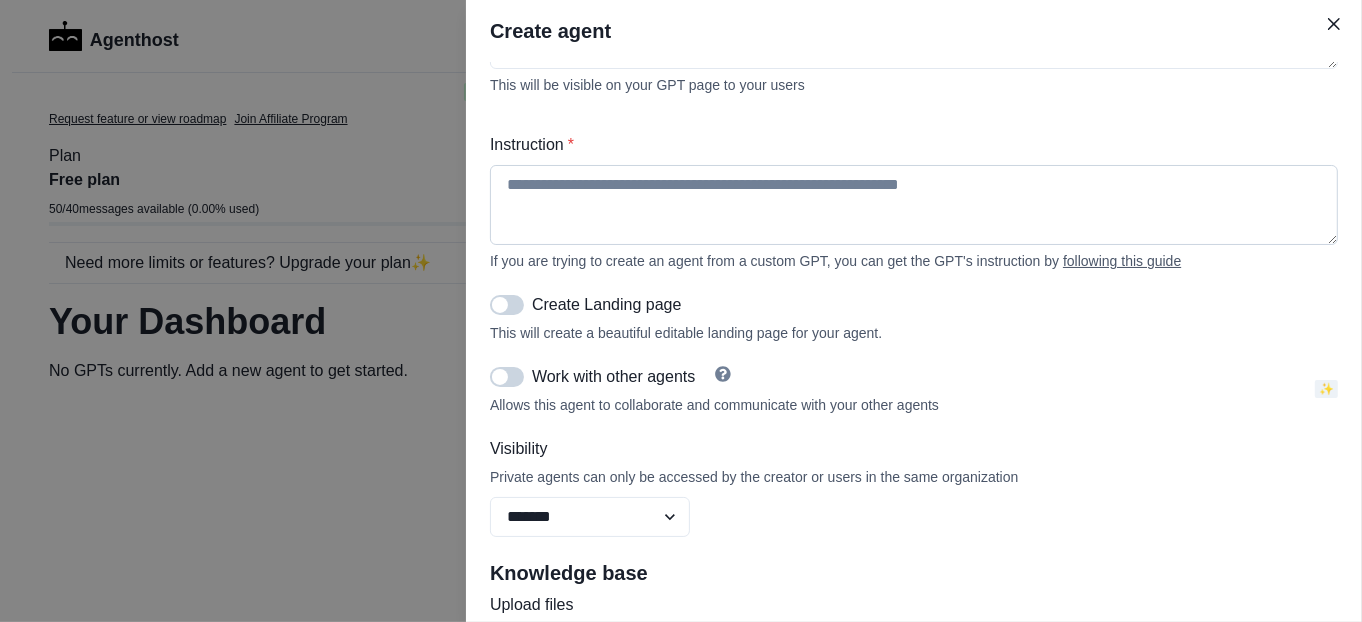 scroll, scrollTop: 0, scrollLeft: 0, axis: both 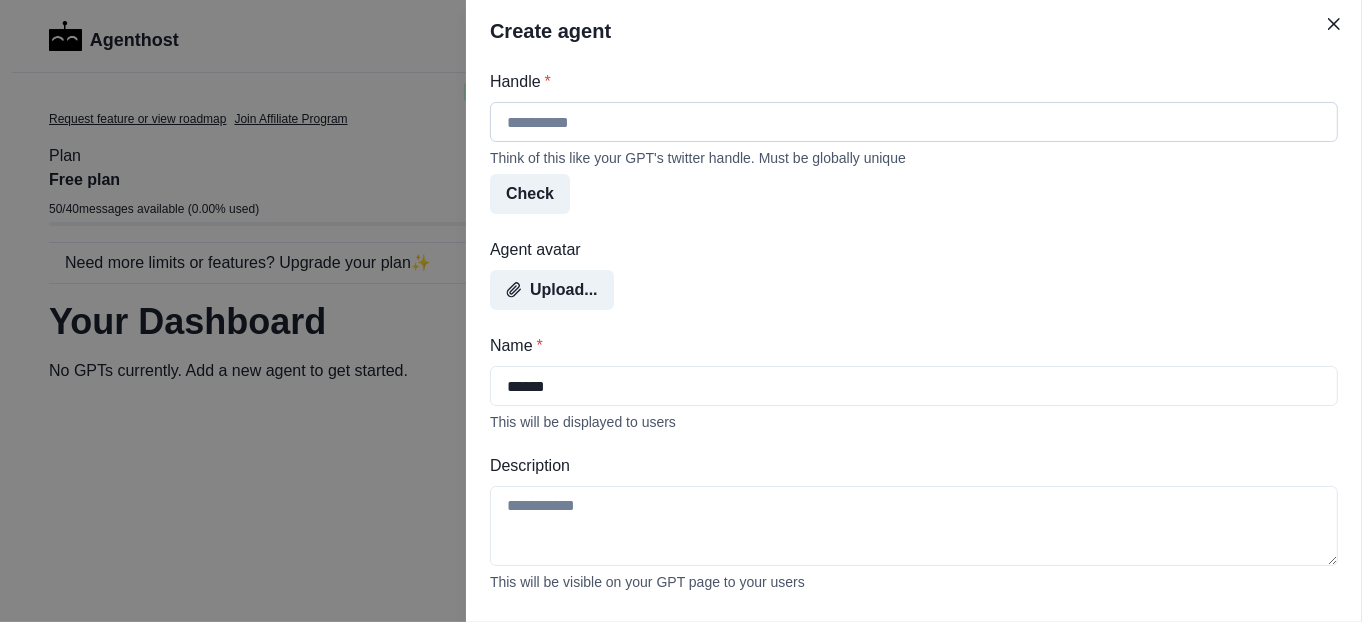 type on "******" 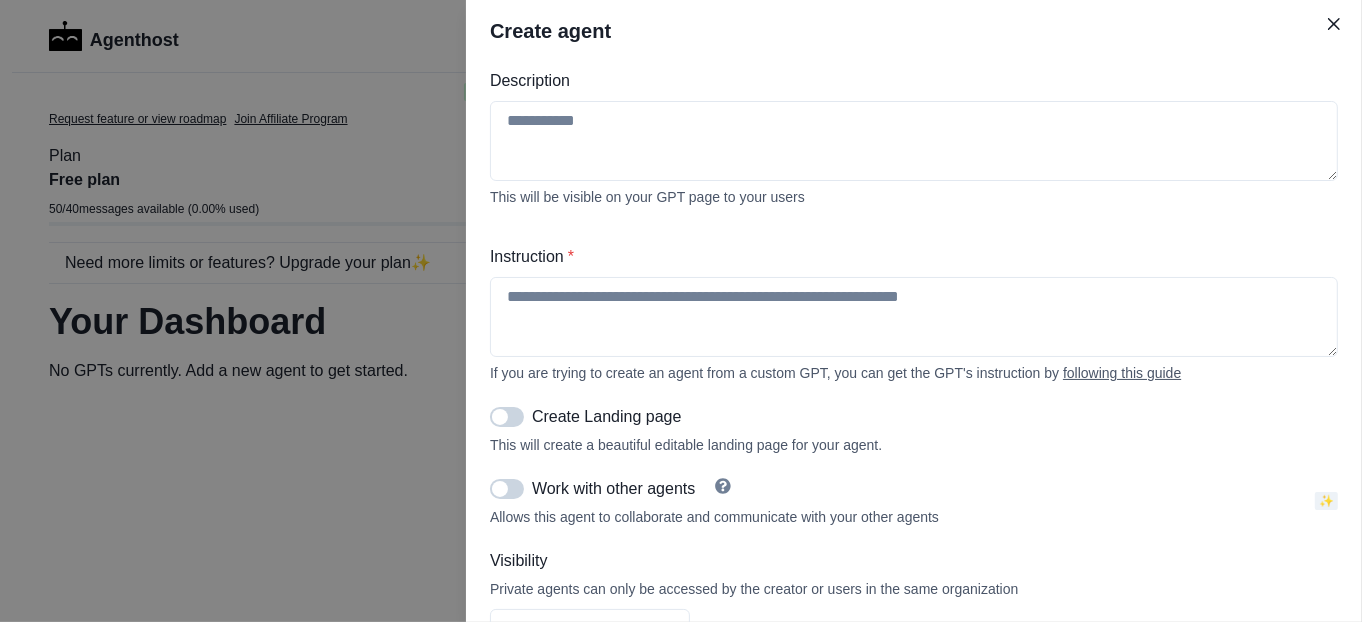 scroll, scrollTop: 386, scrollLeft: 0, axis: vertical 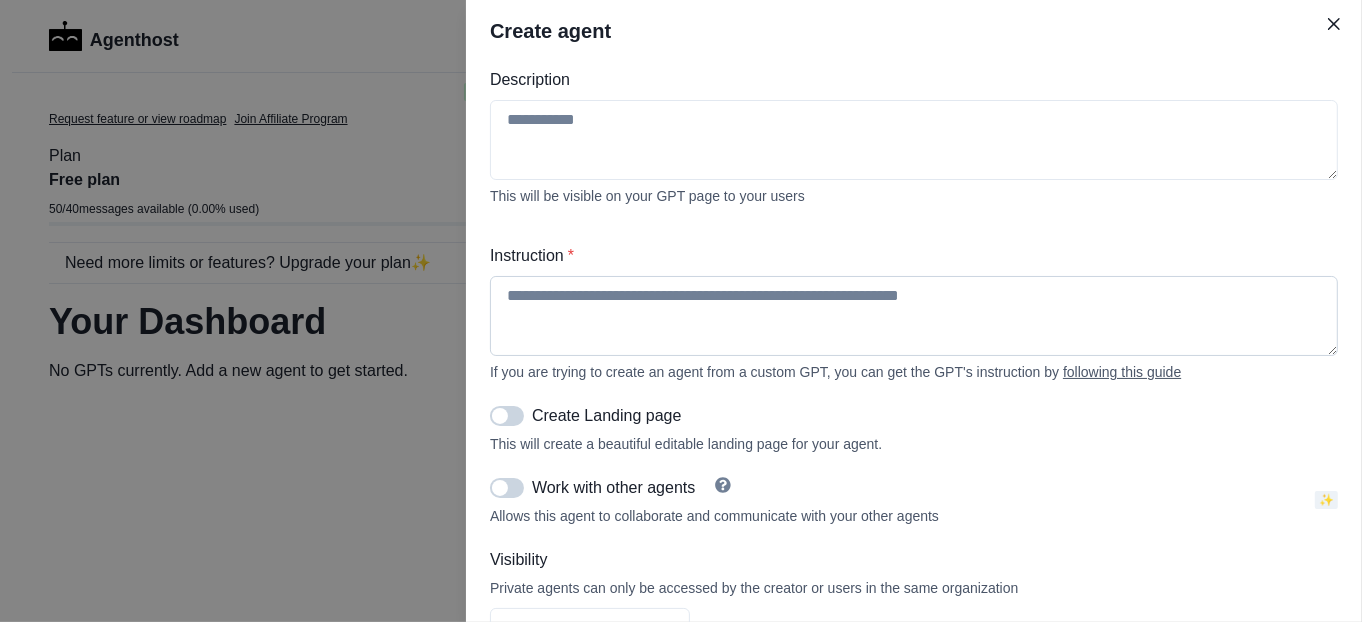 type on "******" 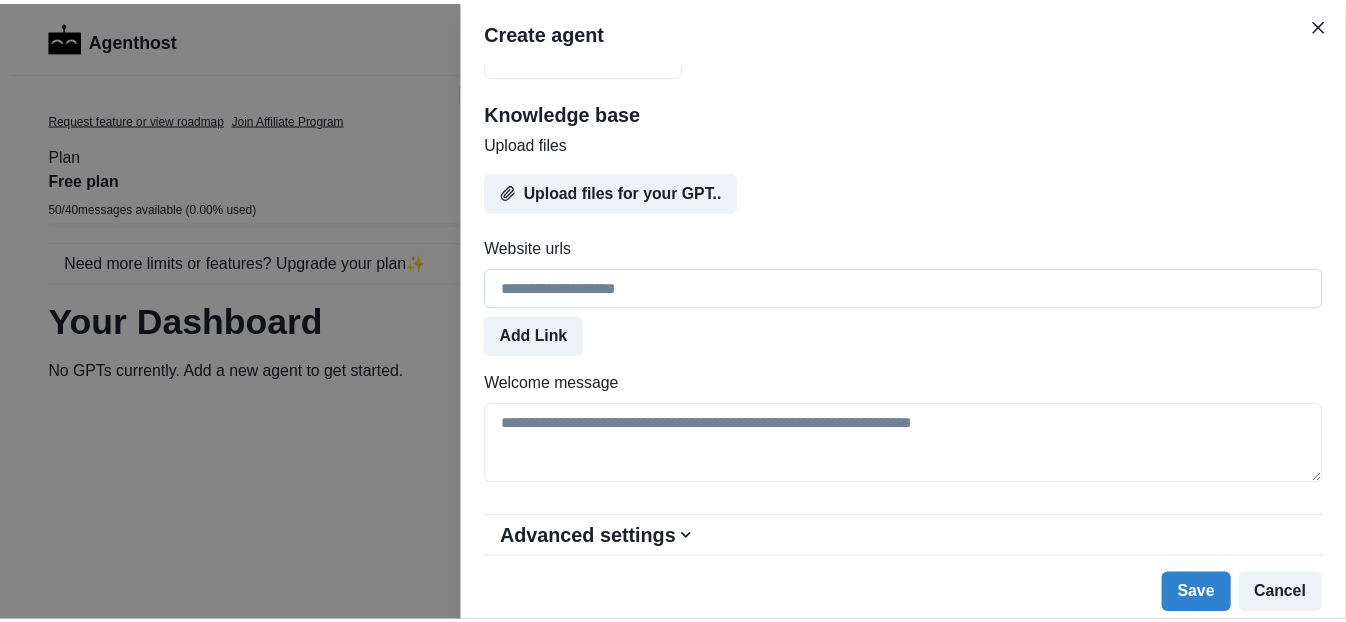 scroll, scrollTop: 974, scrollLeft: 0, axis: vertical 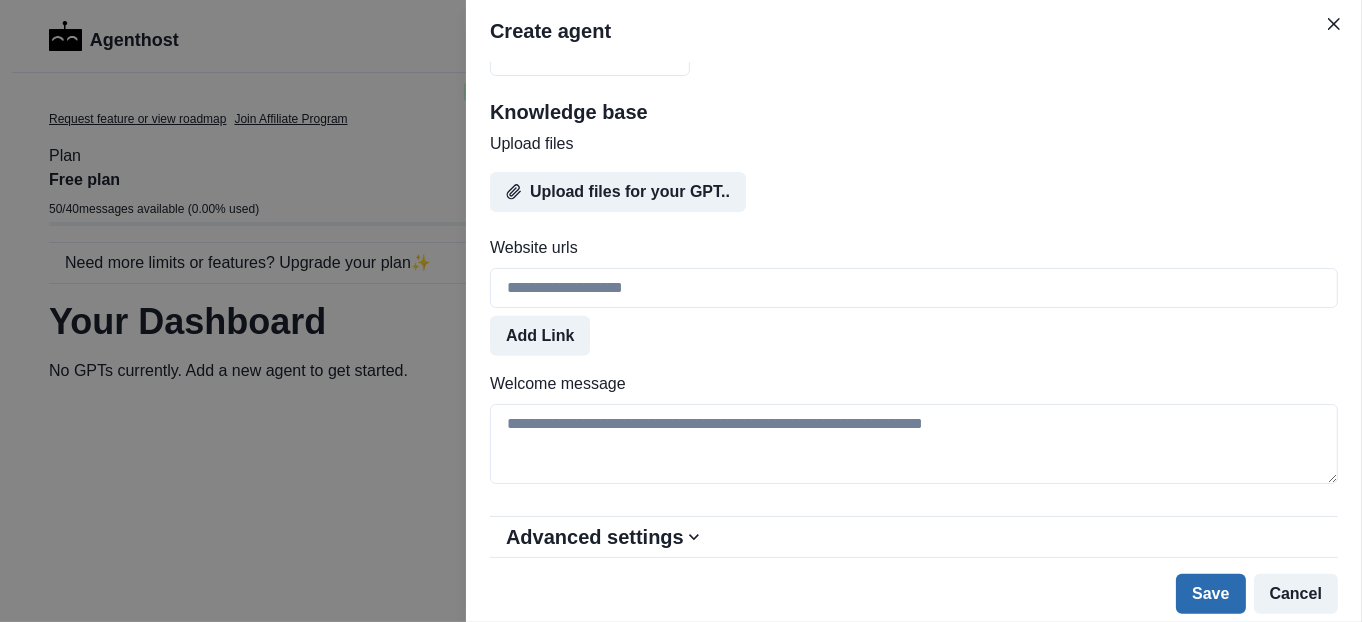 type on "**********" 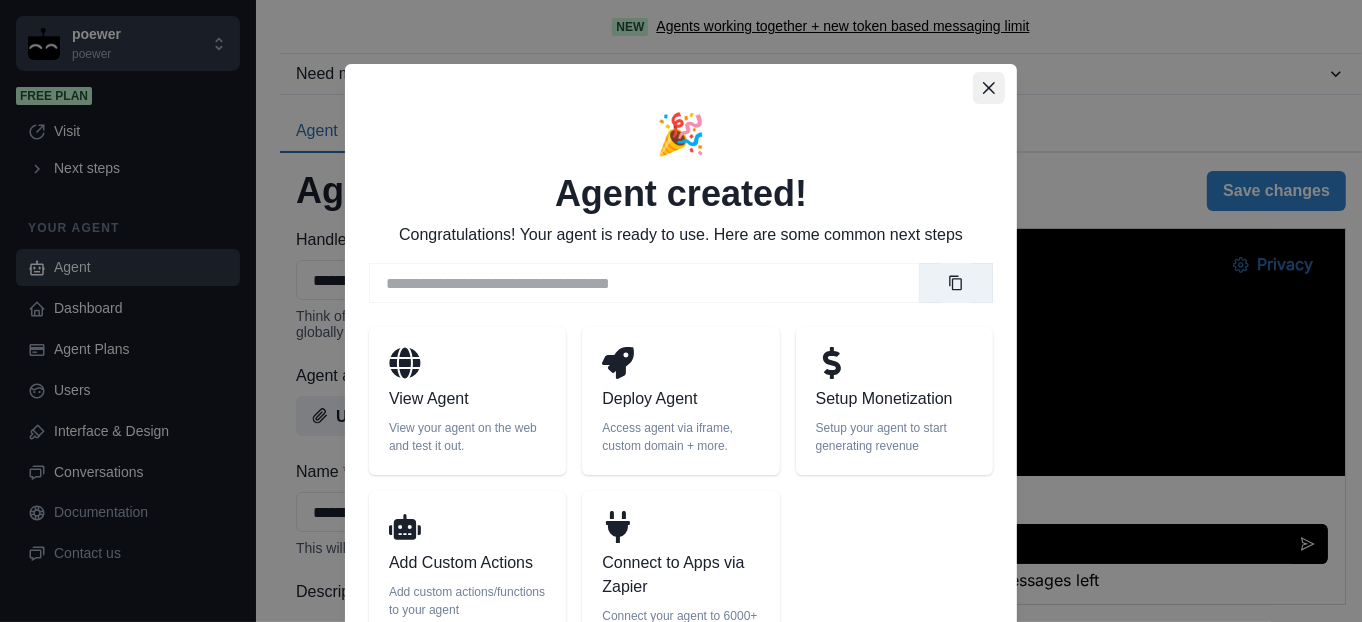 scroll, scrollTop: 0, scrollLeft: 0, axis: both 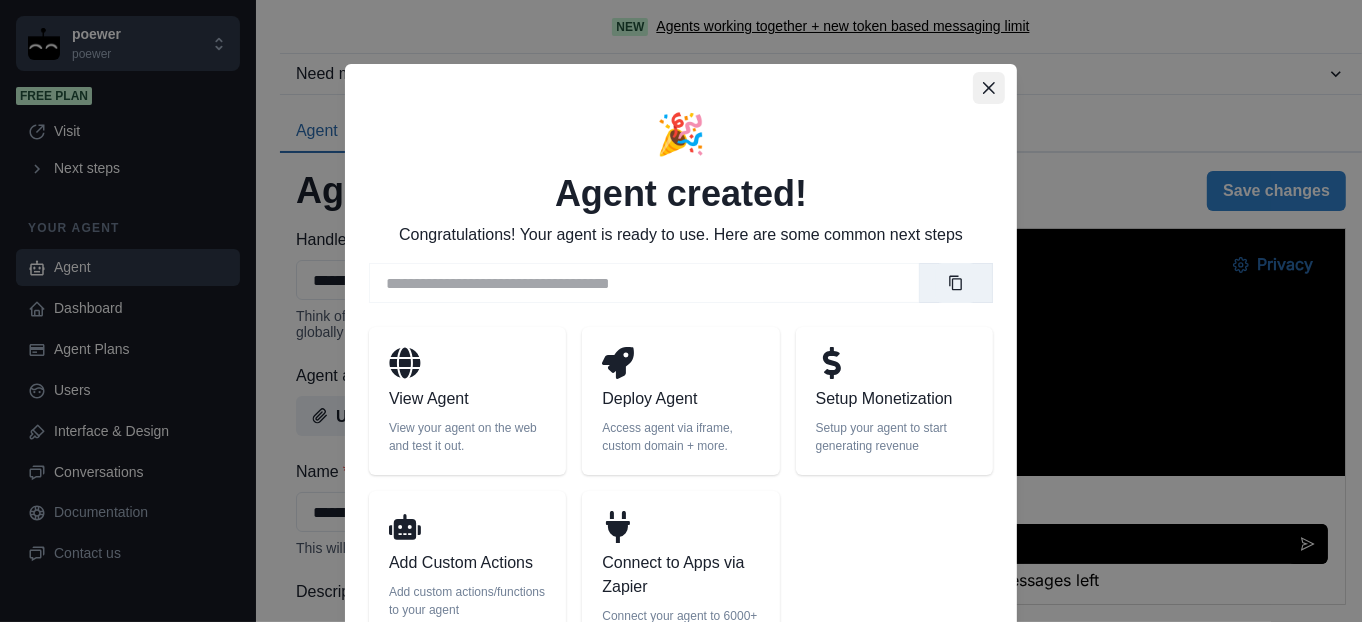 click at bounding box center (989, 88) 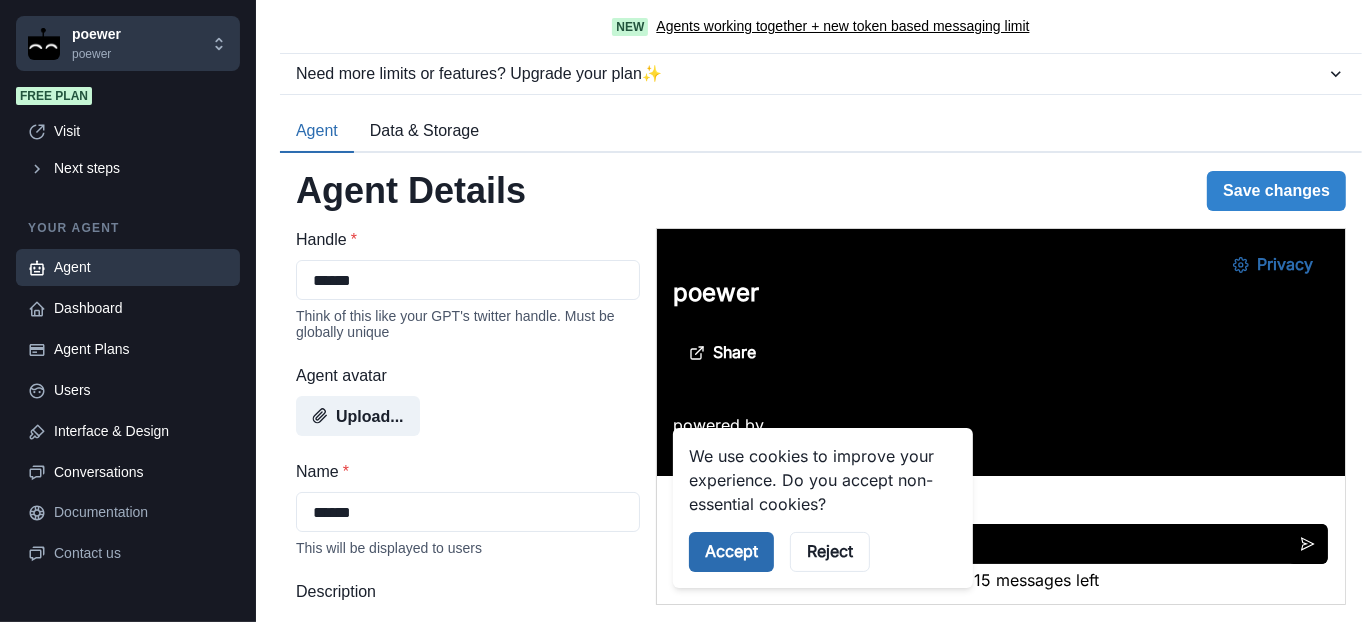 click on "Accept" at bounding box center [730, 552] 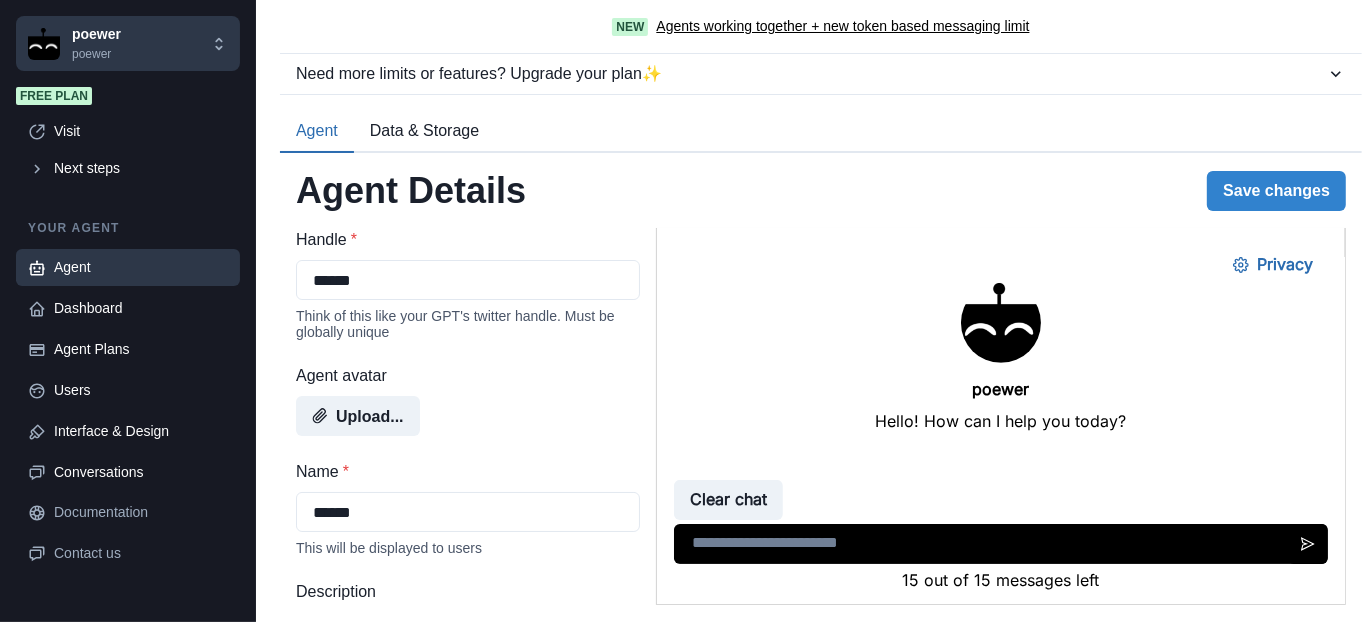 scroll, scrollTop: 834, scrollLeft: 0, axis: vertical 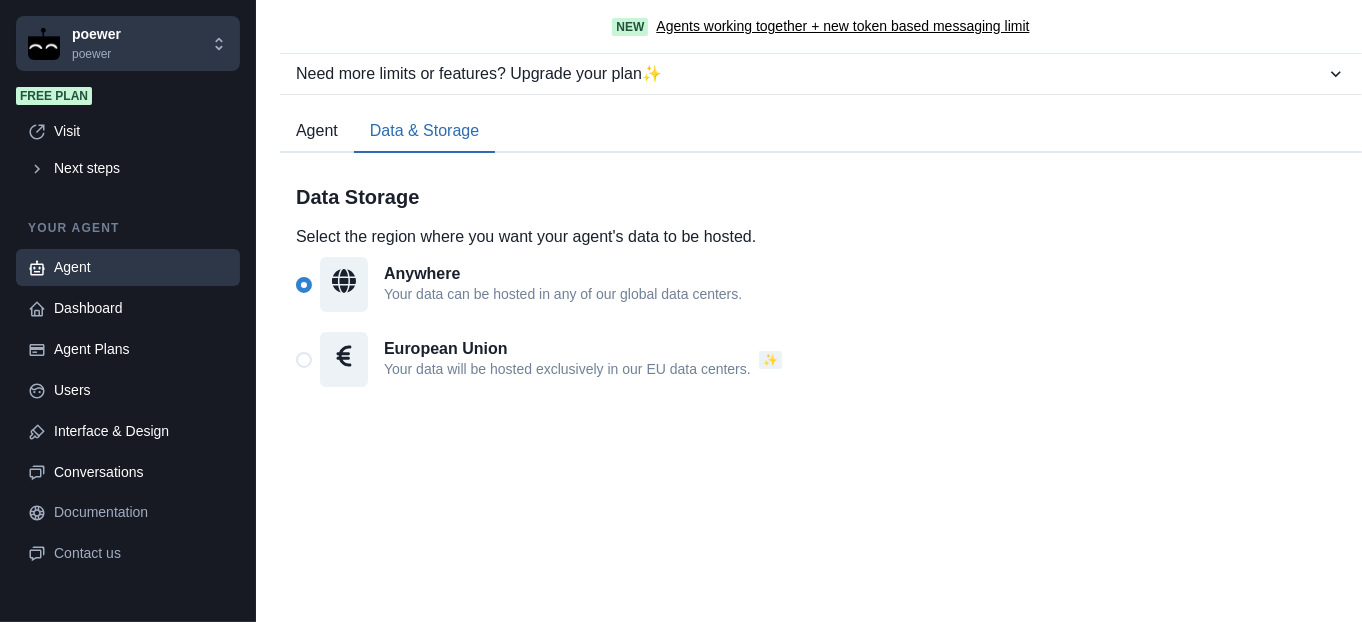 click on "Data & Storage" at bounding box center [424, 132] 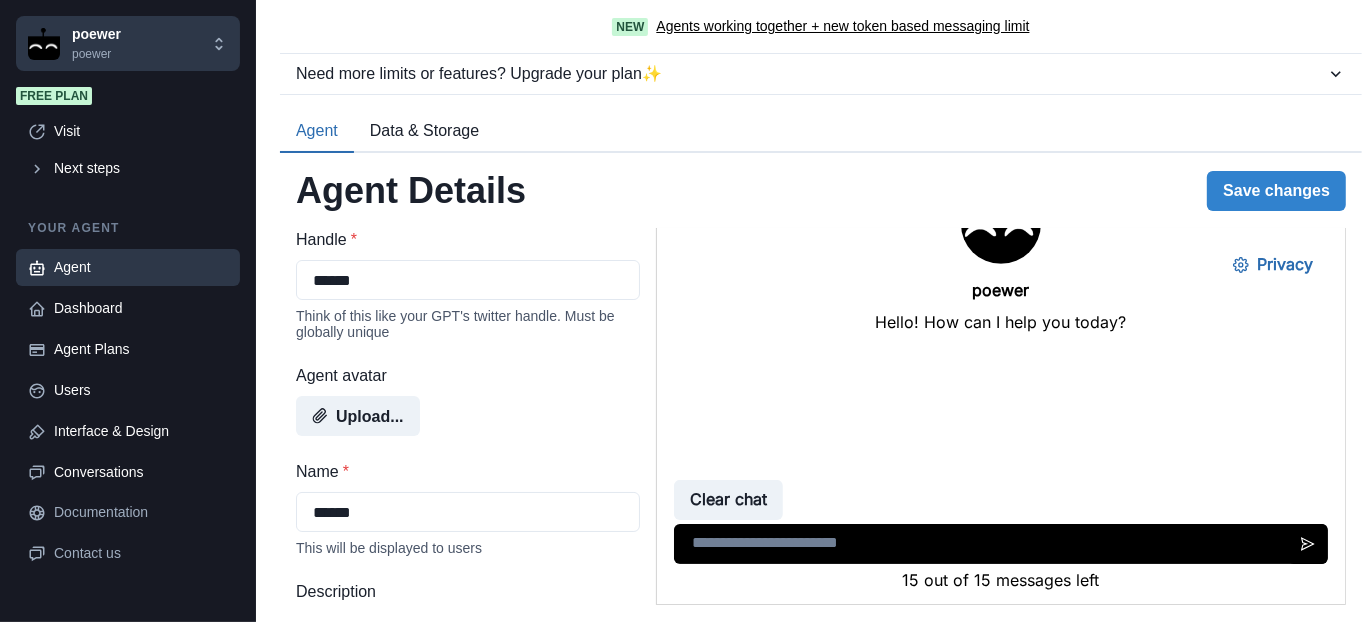 click on "Agent" at bounding box center [317, 132] 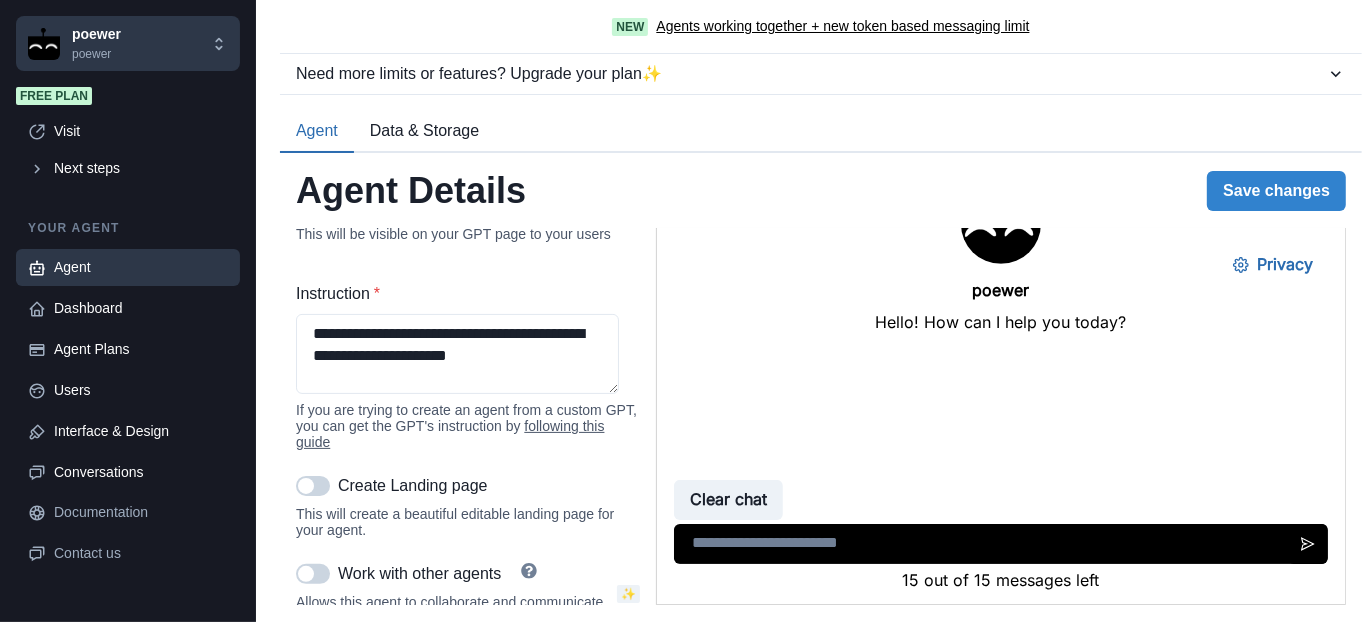 scroll, scrollTop: 0, scrollLeft: 0, axis: both 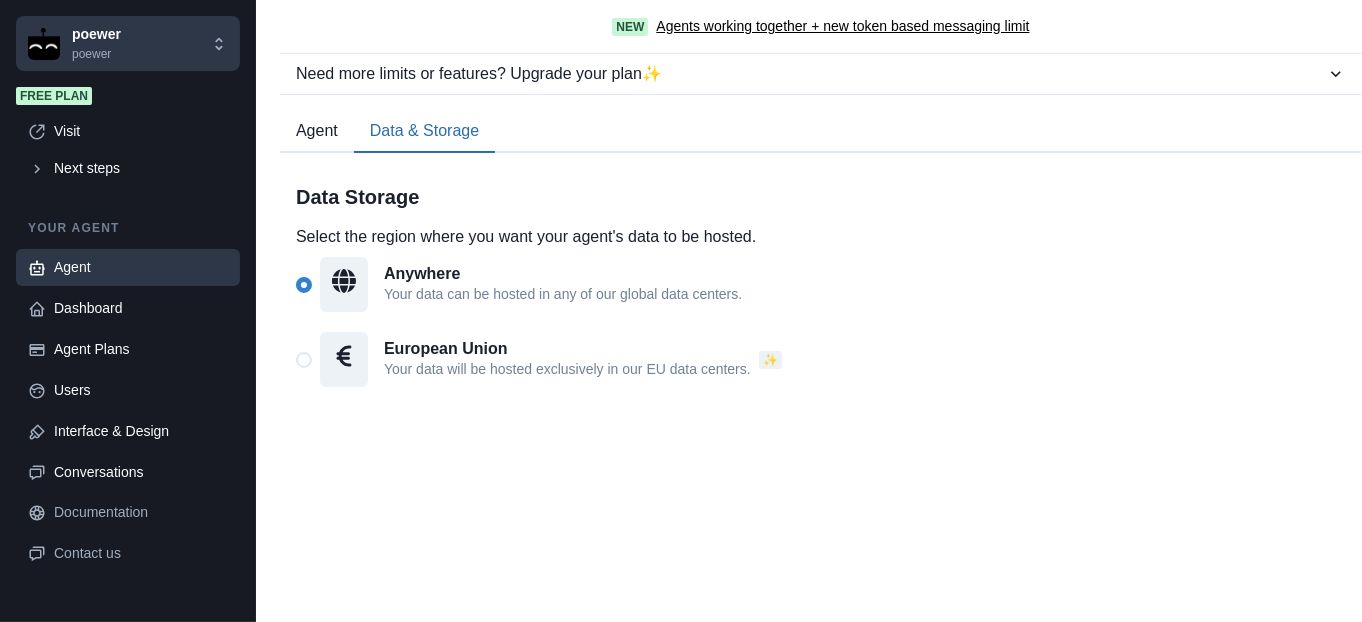 click on "Data & Storage" at bounding box center (424, 132) 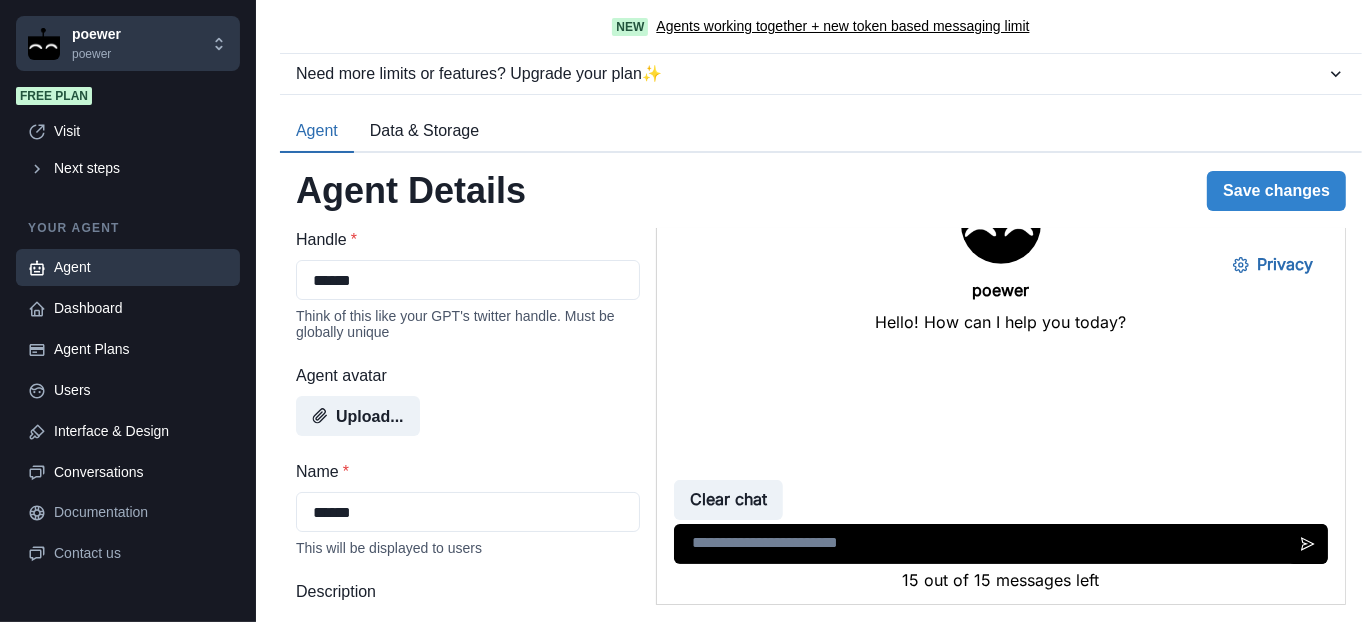click on "Agent" at bounding box center [317, 132] 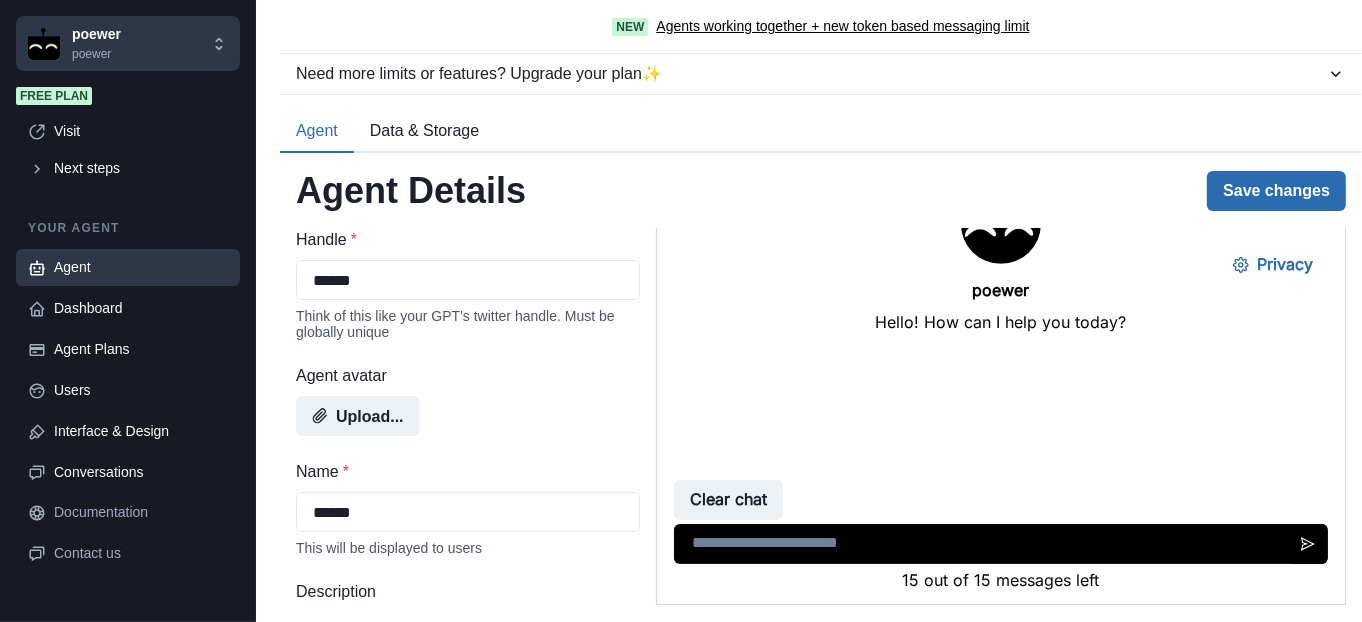 click on "Save changes" at bounding box center (1276, 191) 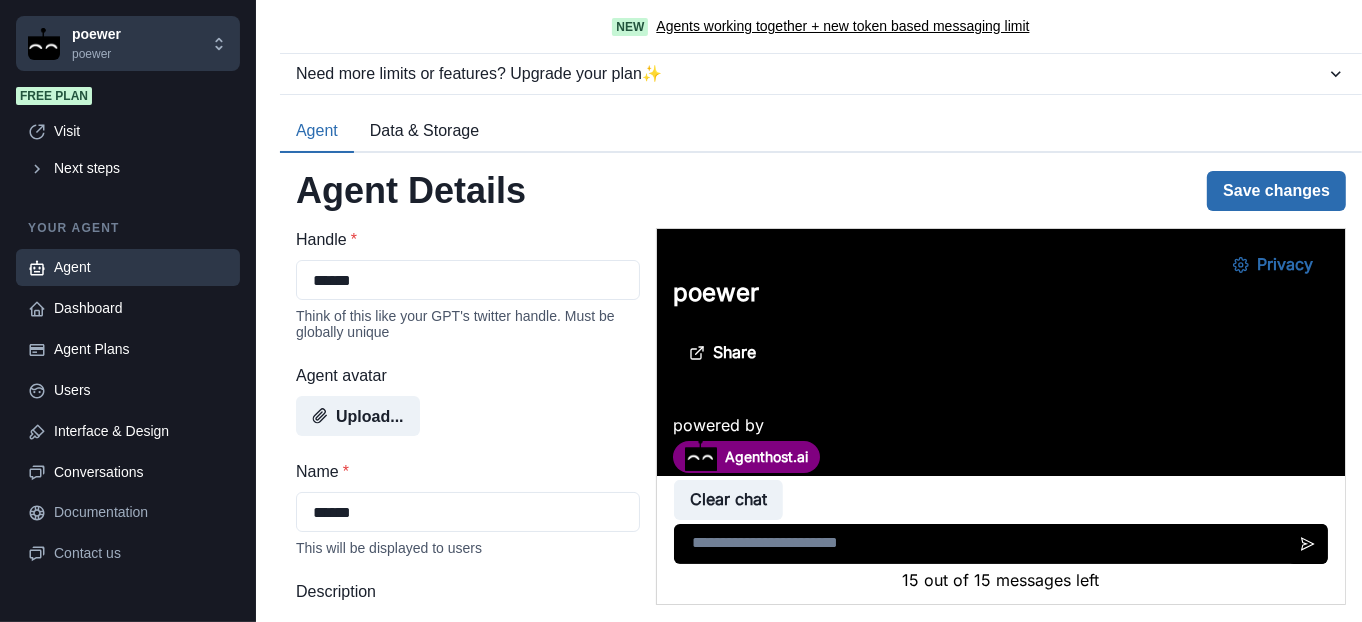 scroll, scrollTop: 0, scrollLeft: 0, axis: both 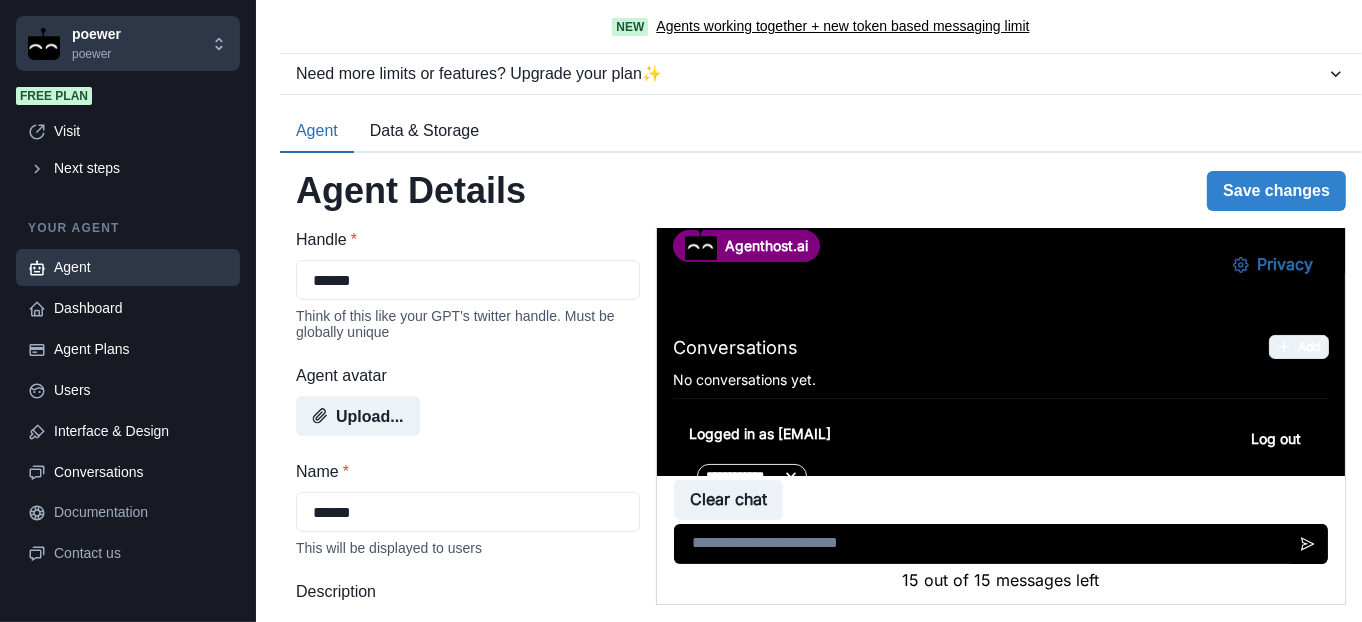 click 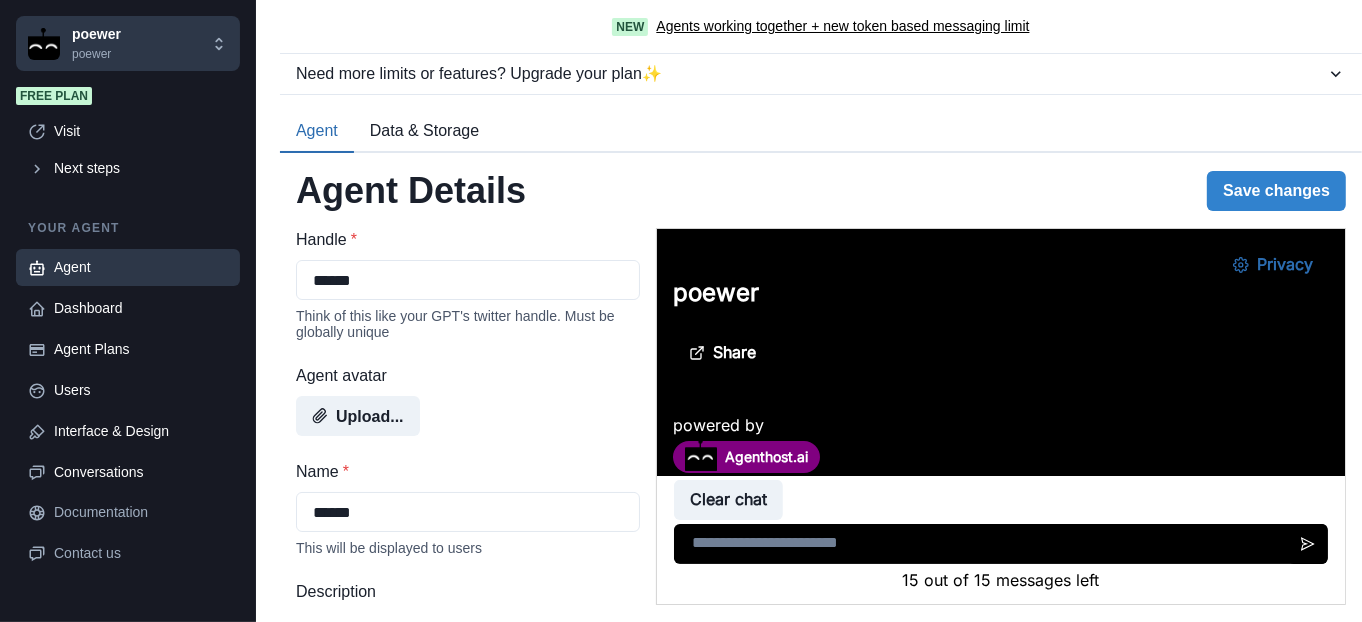 scroll, scrollTop: 0, scrollLeft: 0, axis: both 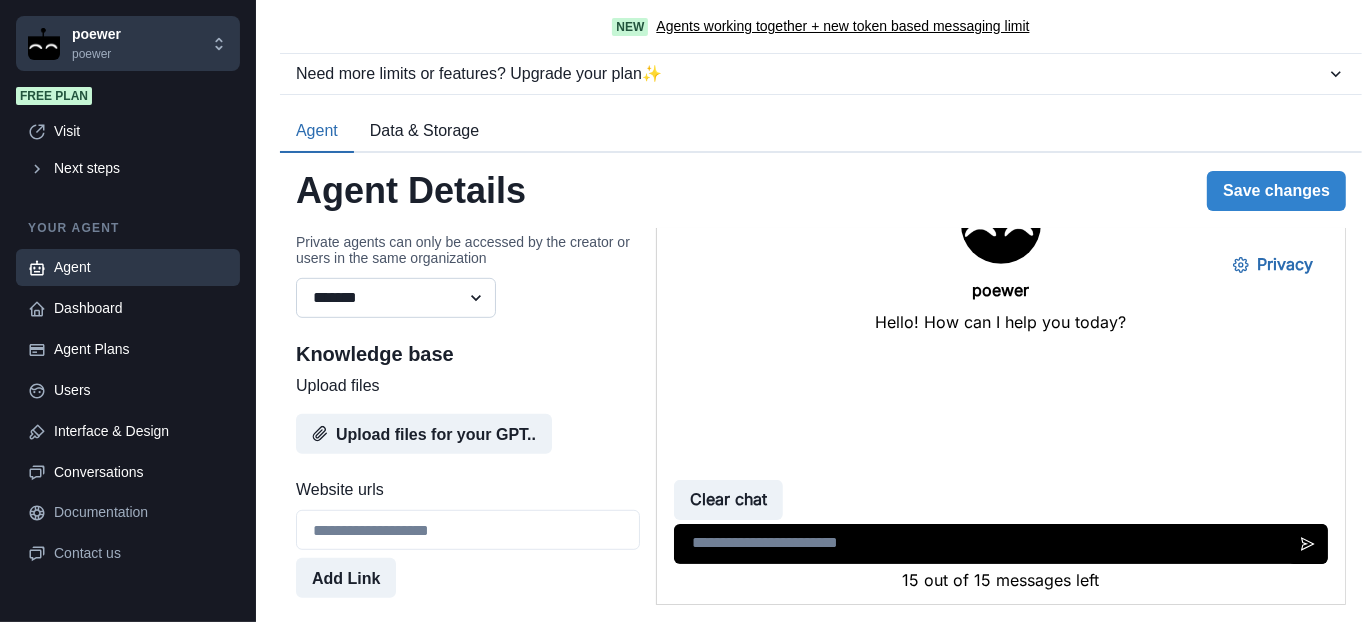click on "******* ******** ******" at bounding box center (396, 298) 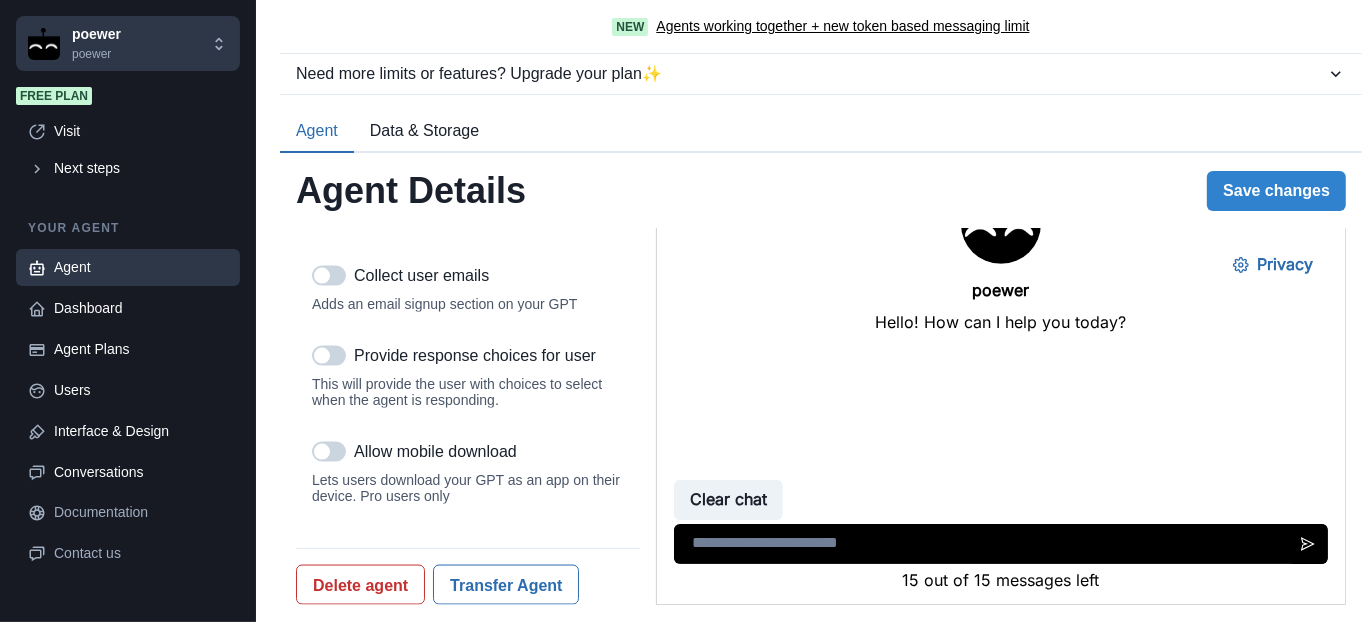 scroll, scrollTop: 2637, scrollLeft: 0, axis: vertical 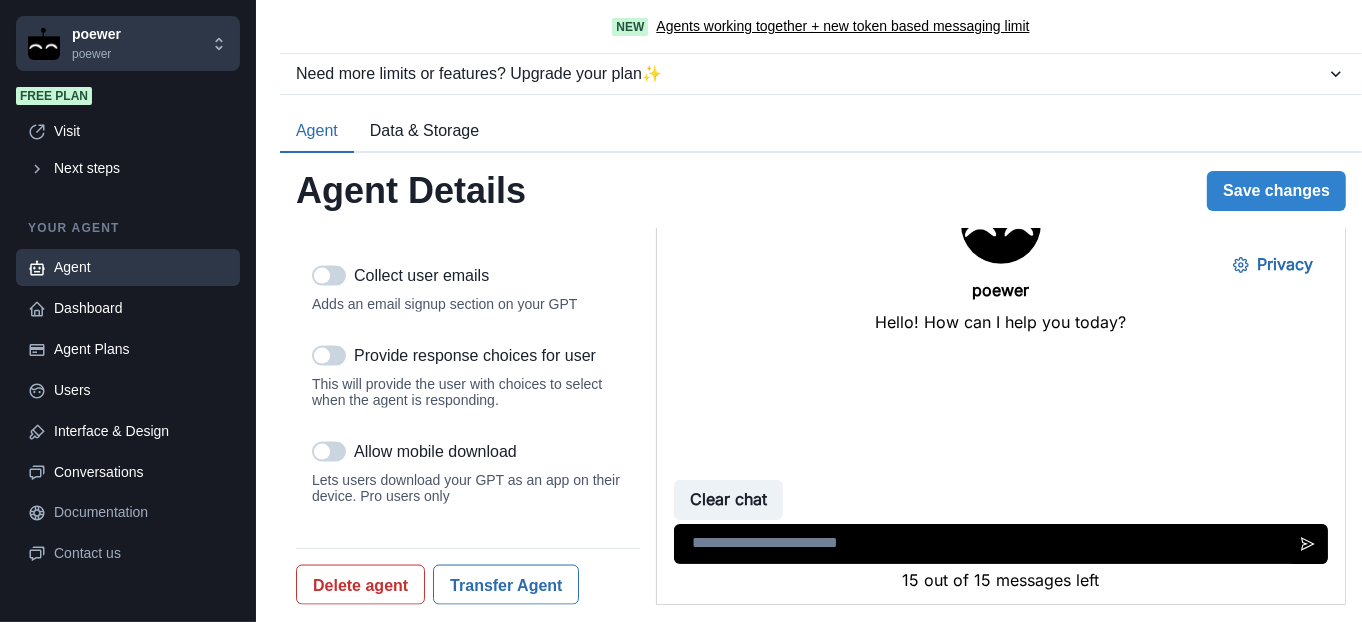 click on "Agent" at bounding box center (128, 267) 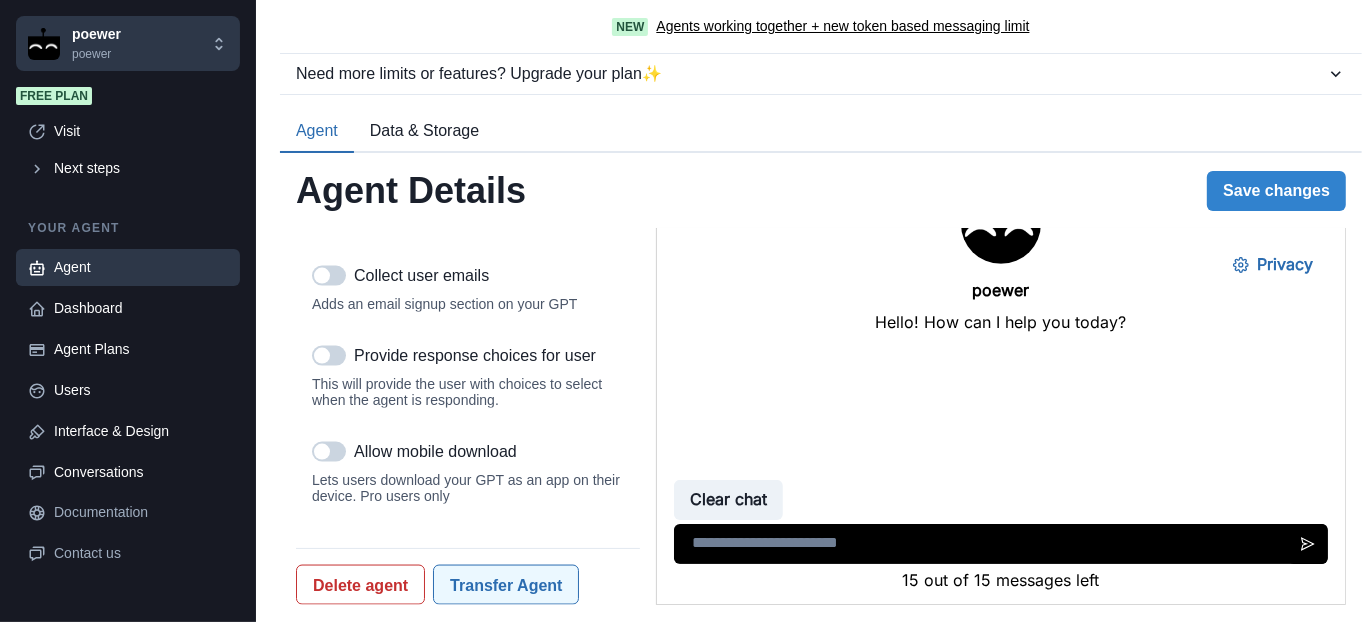 click on "Transfer Agent" at bounding box center [506, 585] 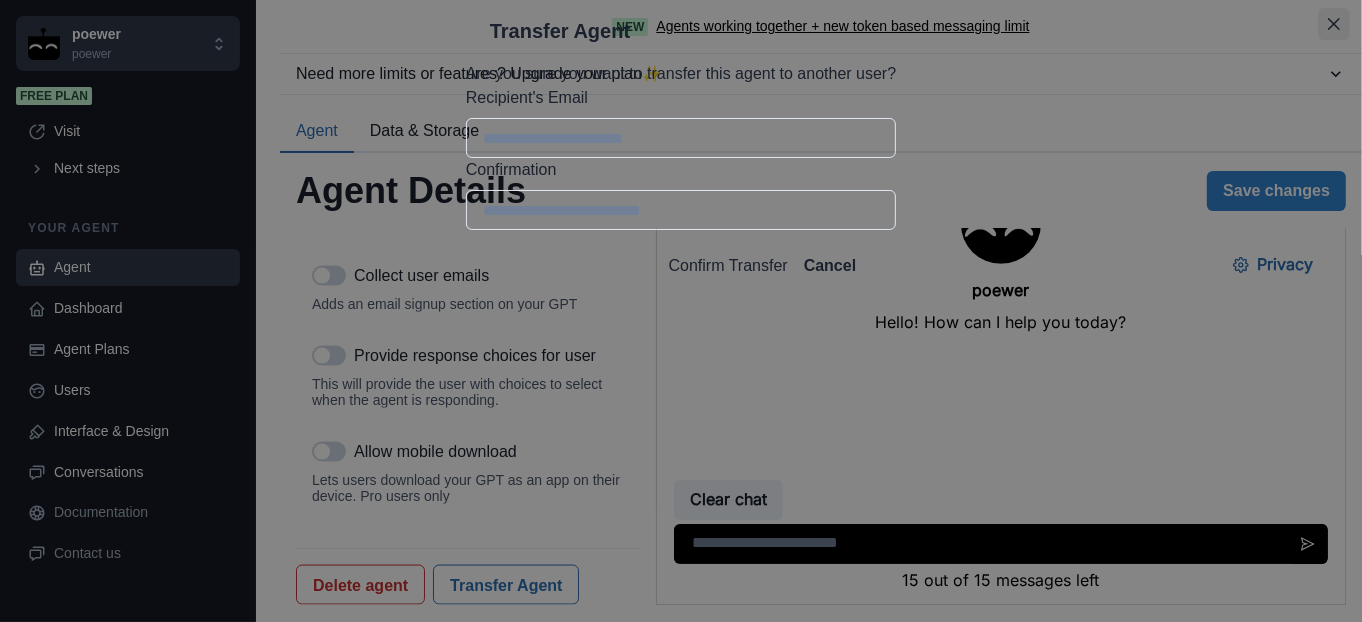 click 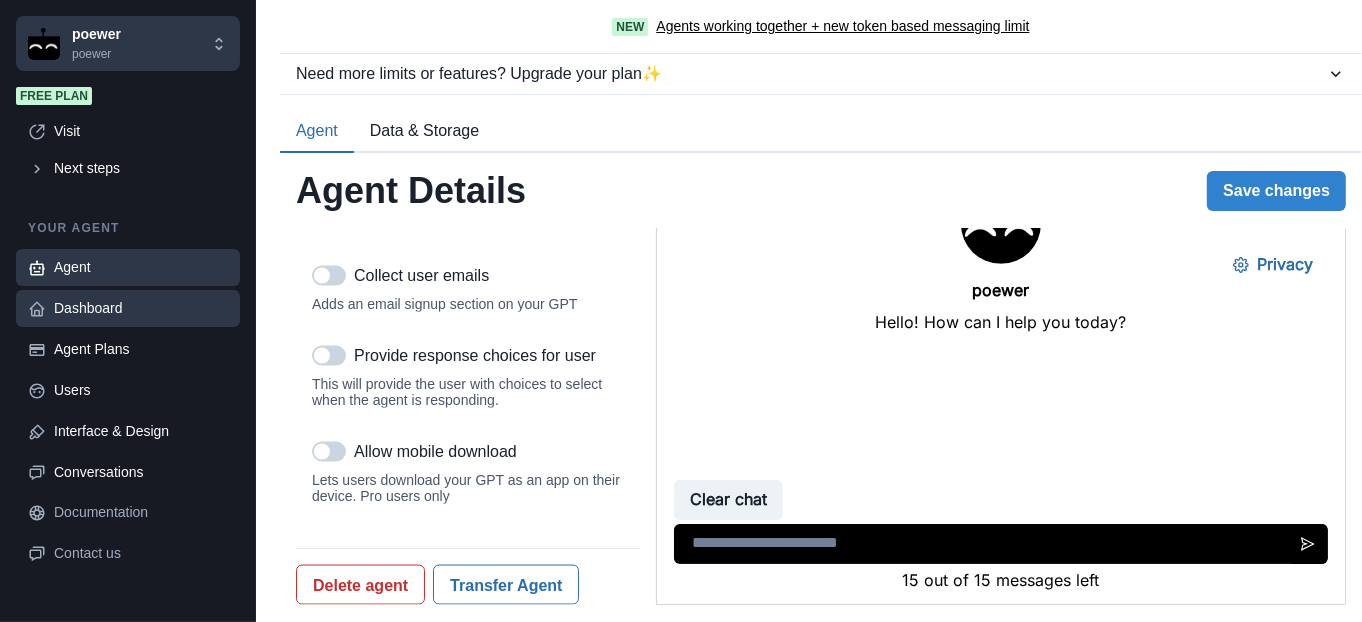 click on "Dashboard" at bounding box center (141, 308) 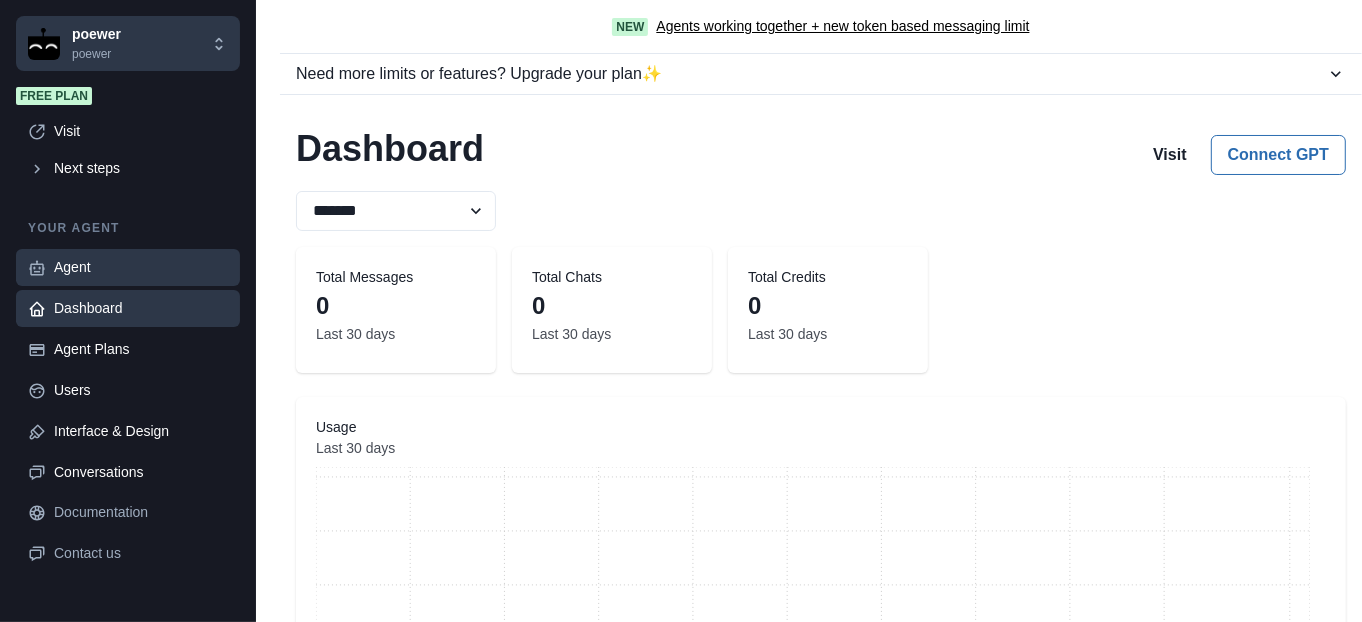 click on "Agent" at bounding box center (141, 267) 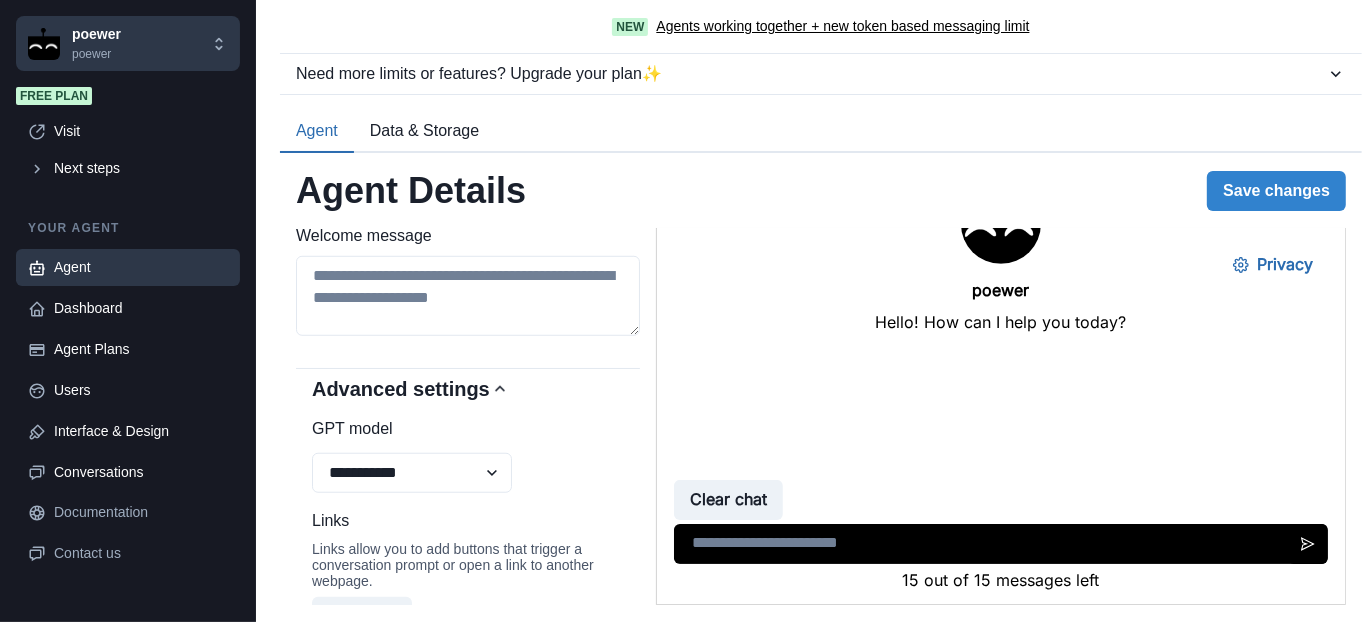 scroll, scrollTop: 1313, scrollLeft: 0, axis: vertical 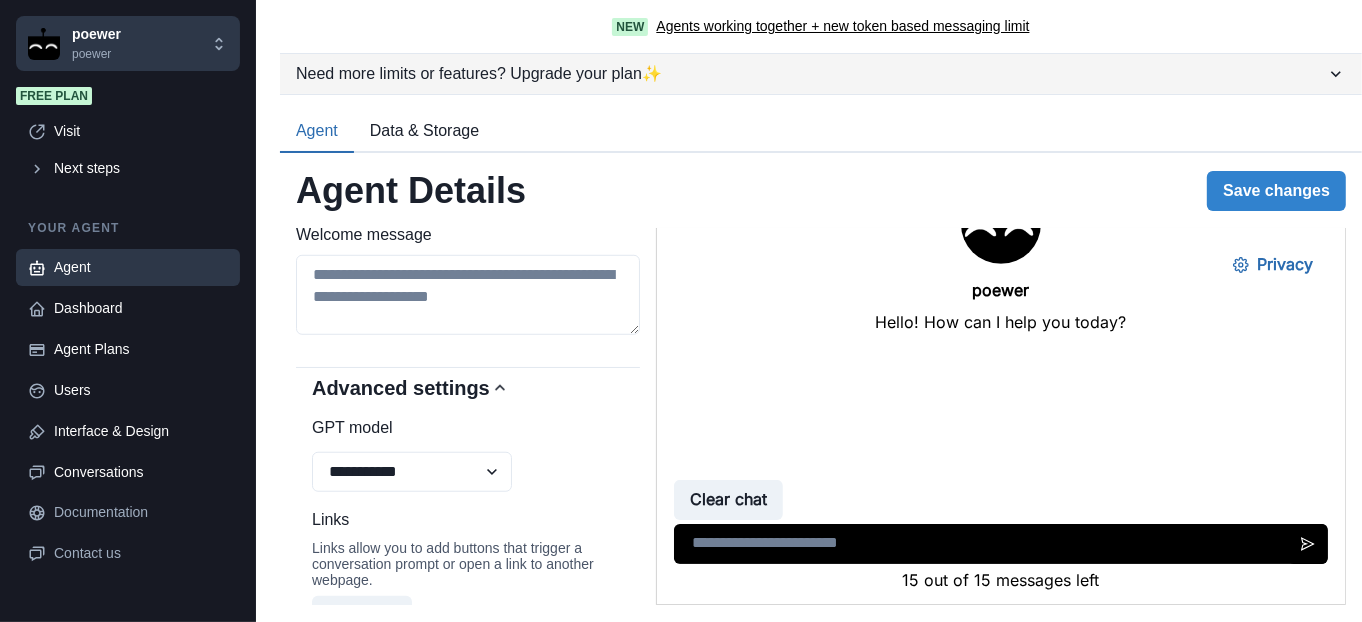 click 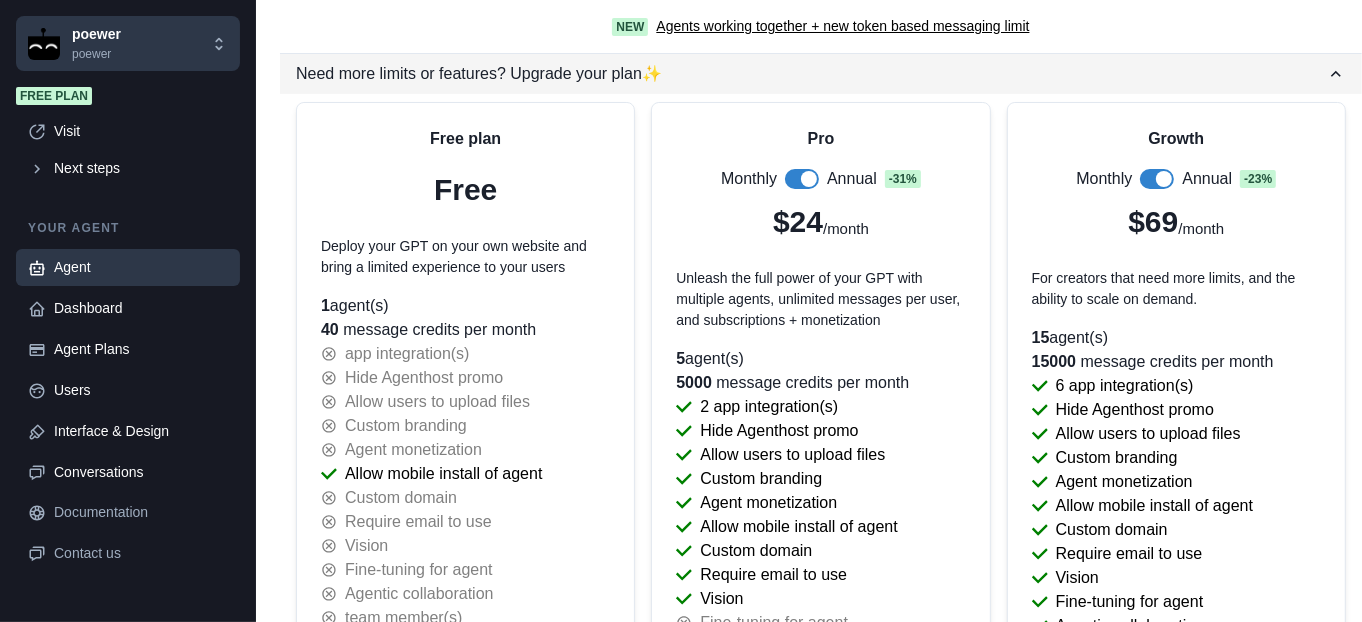 click 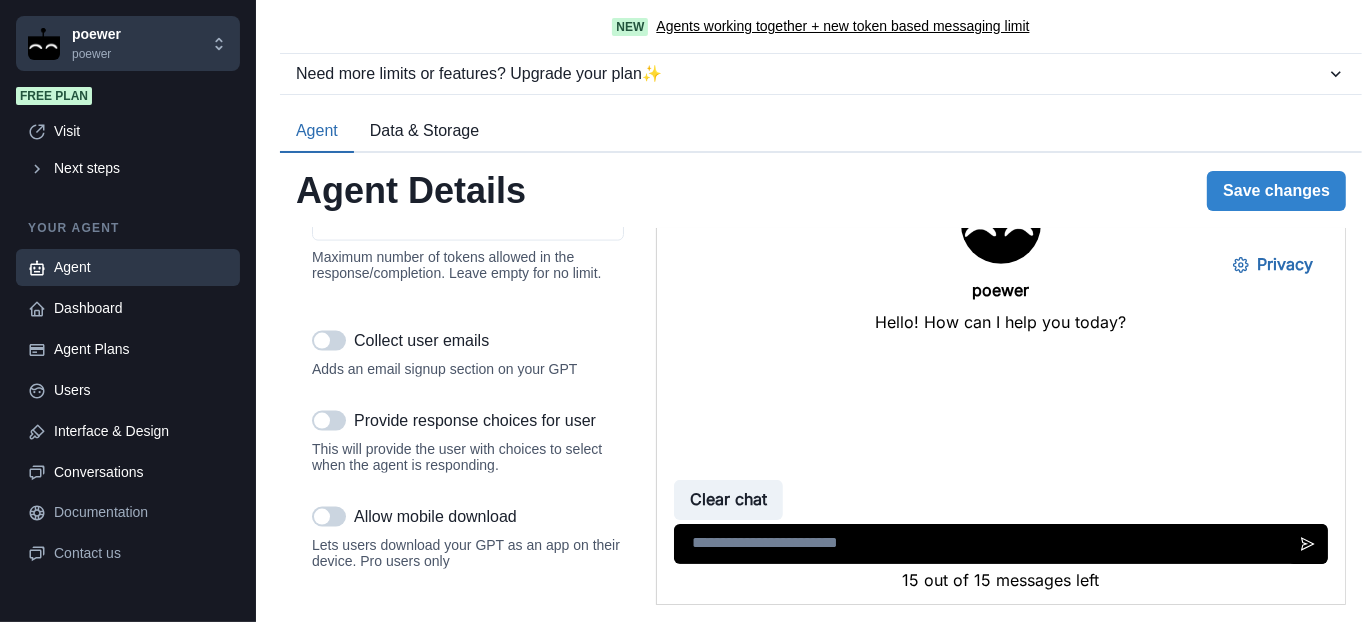 scroll, scrollTop: 2637, scrollLeft: 0, axis: vertical 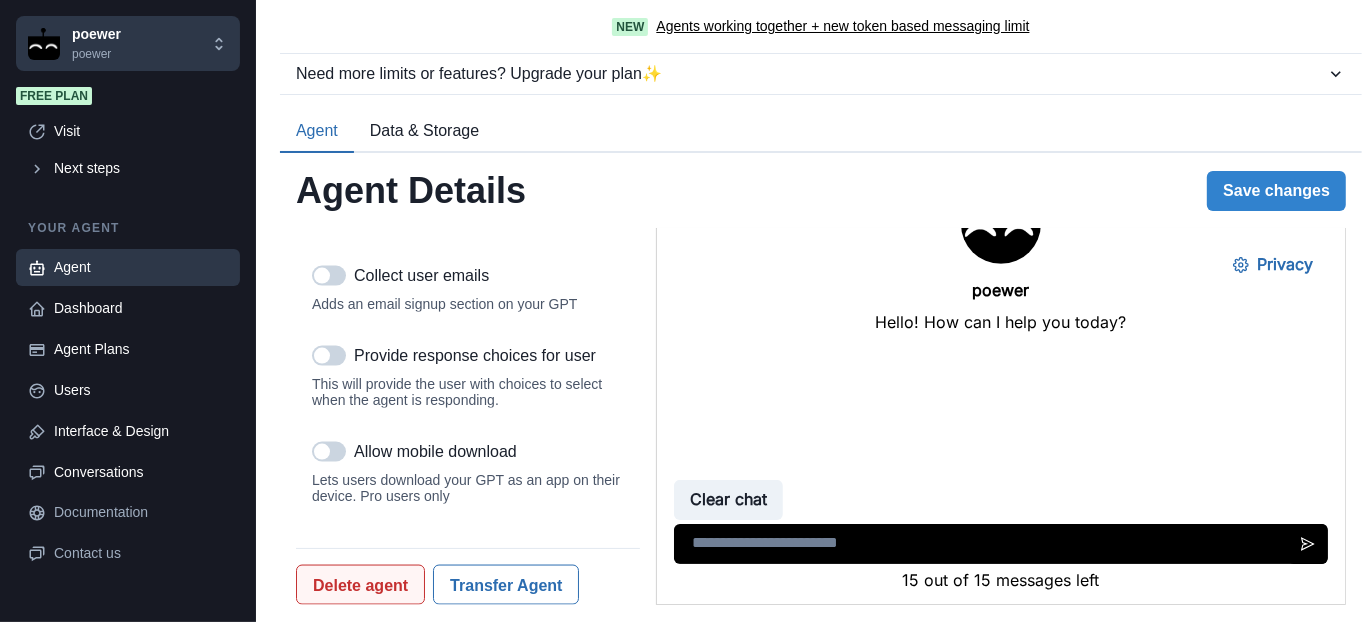 click on "Delete agent" at bounding box center (360, 585) 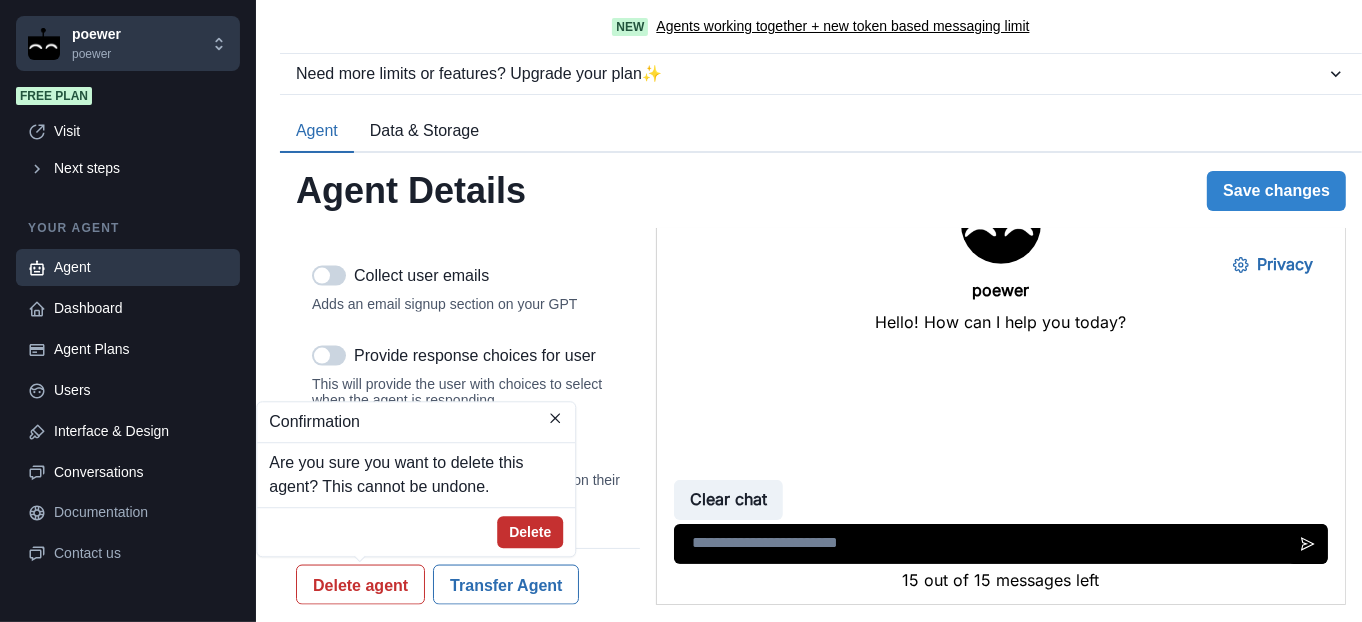 click on "Delete" at bounding box center (530, 532) 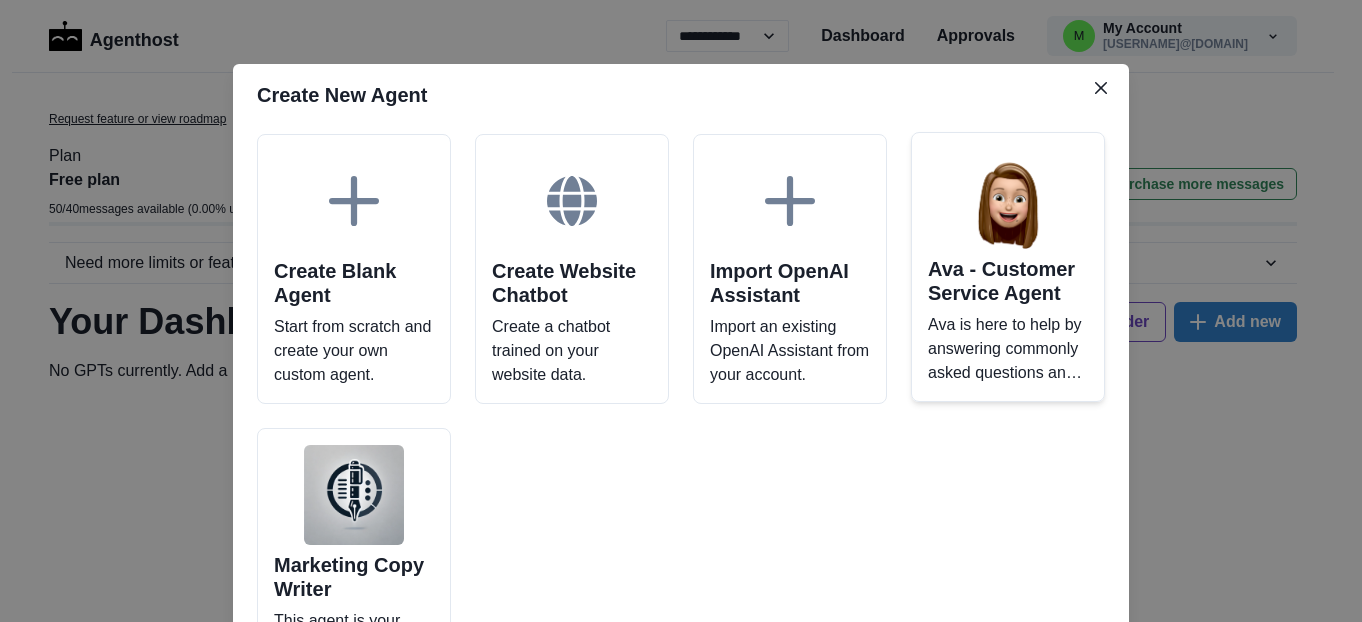 scroll, scrollTop: 0, scrollLeft: 0, axis: both 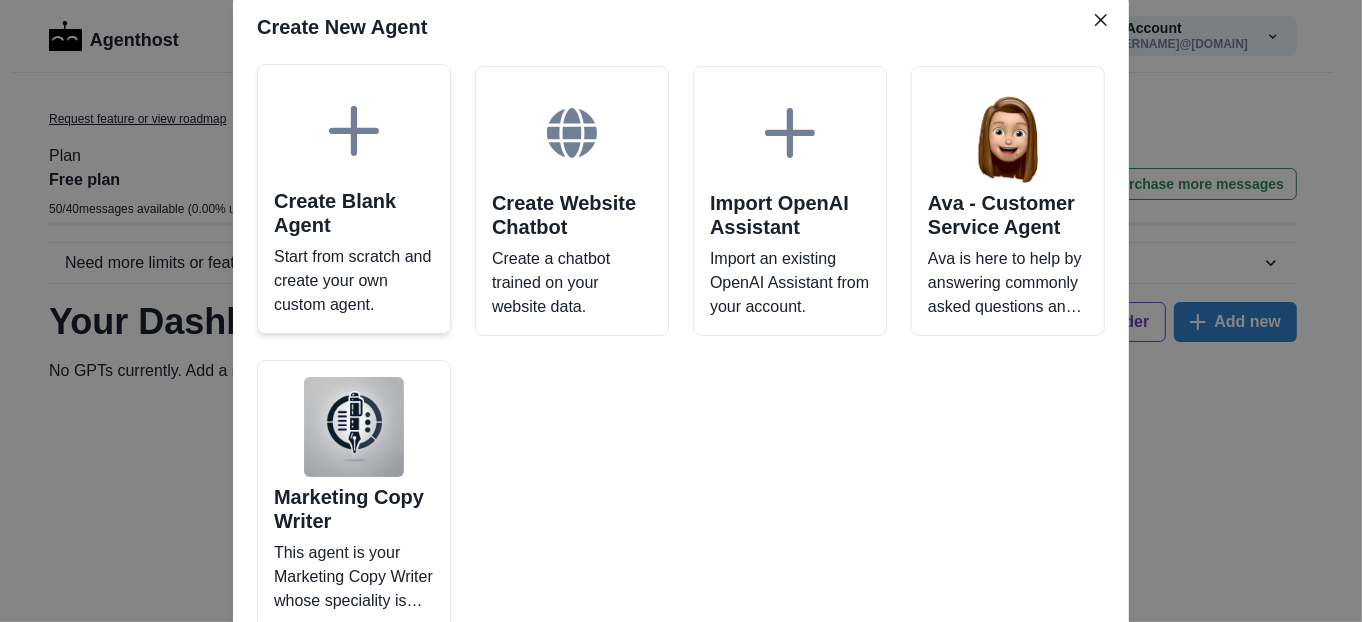 click on "Create Blank Agent Start from scratch and create your own custom agent." at bounding box center (354, 199) 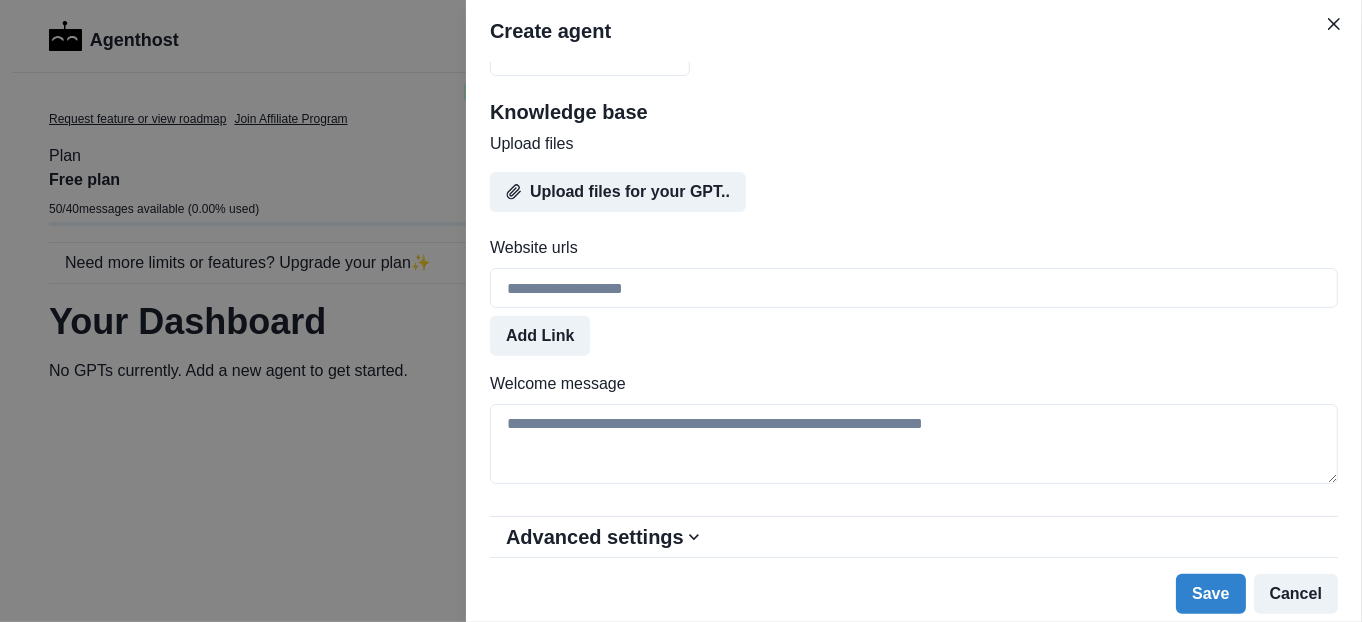 scroll, scrollTop: 0, scrollLeft: 0, axis: both 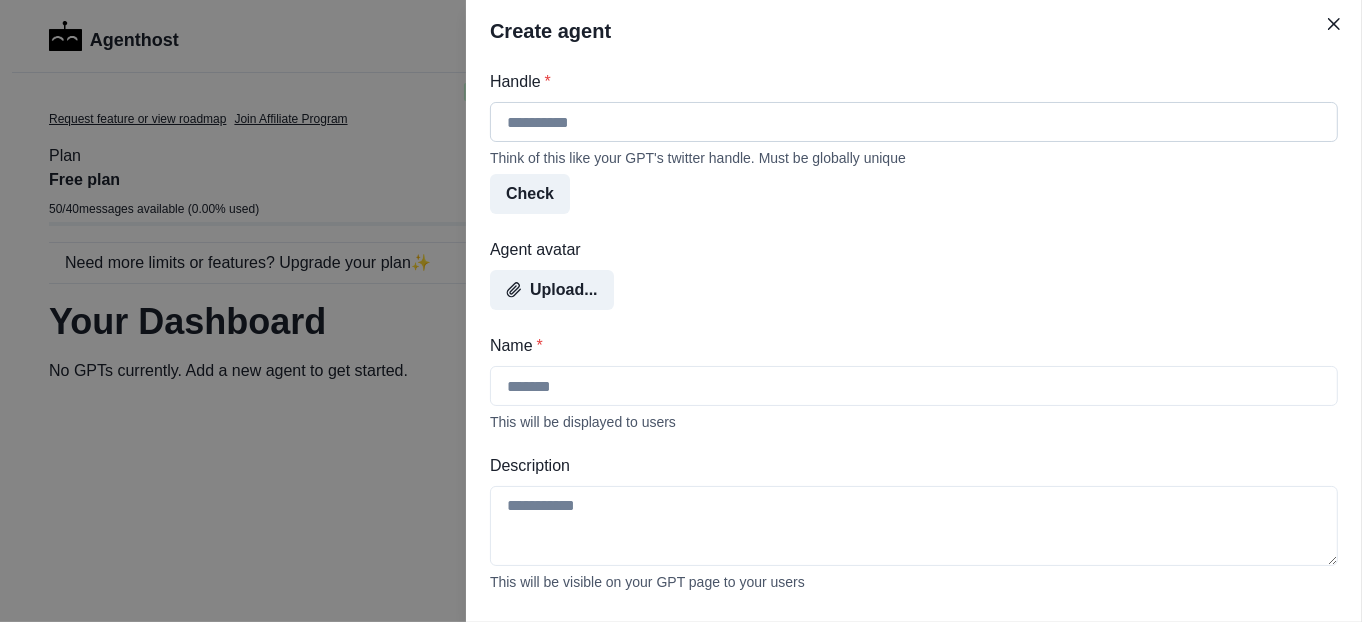 click on "Handle *" at bounding box center [914, 122] 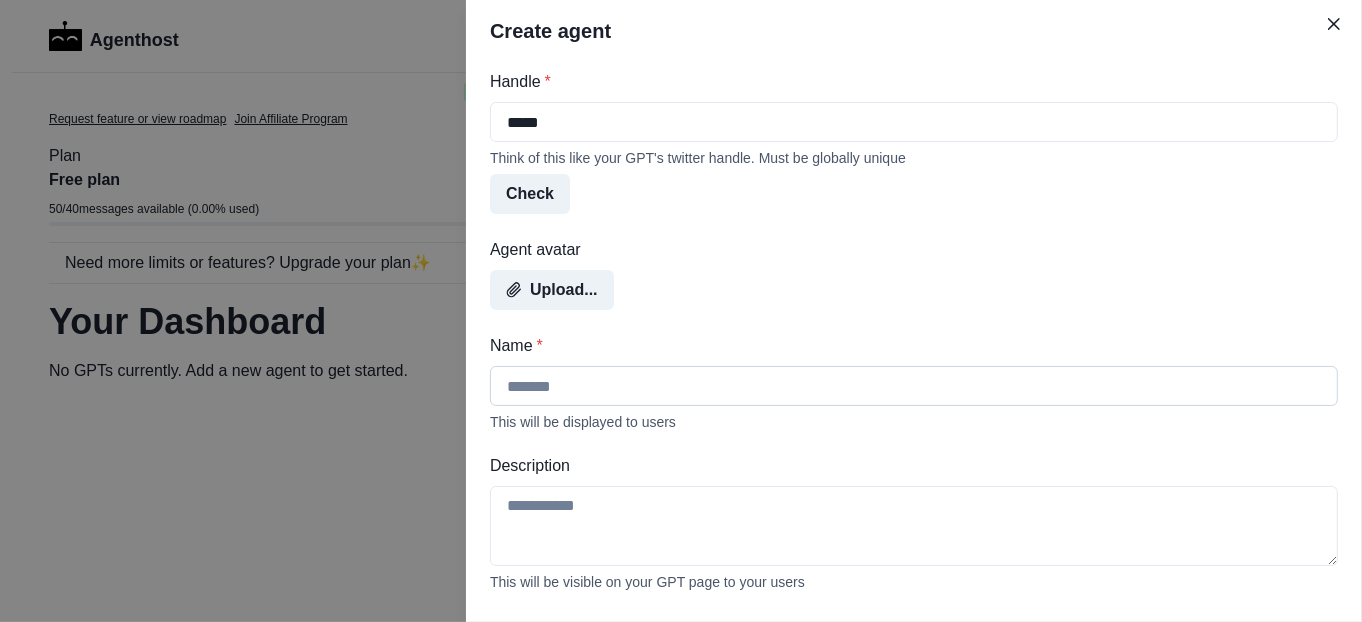 type on "*****" 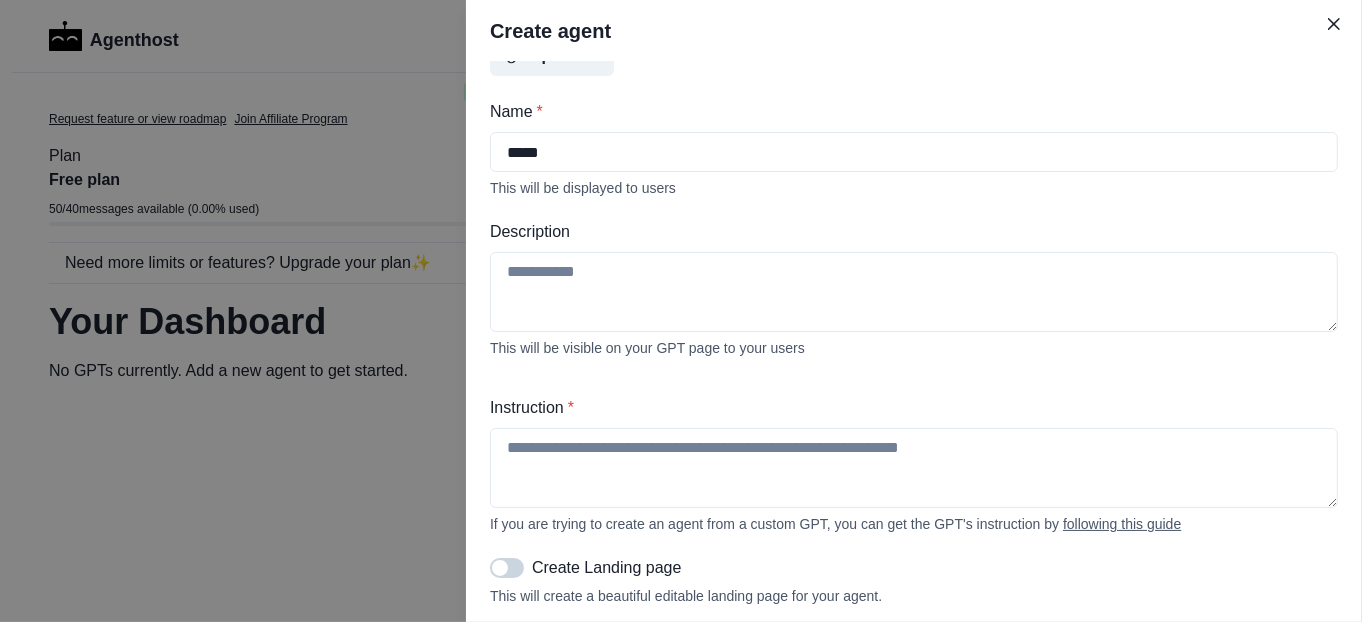 scroll, scrollTop: 235, scrollLeft: 0, axis: vertical 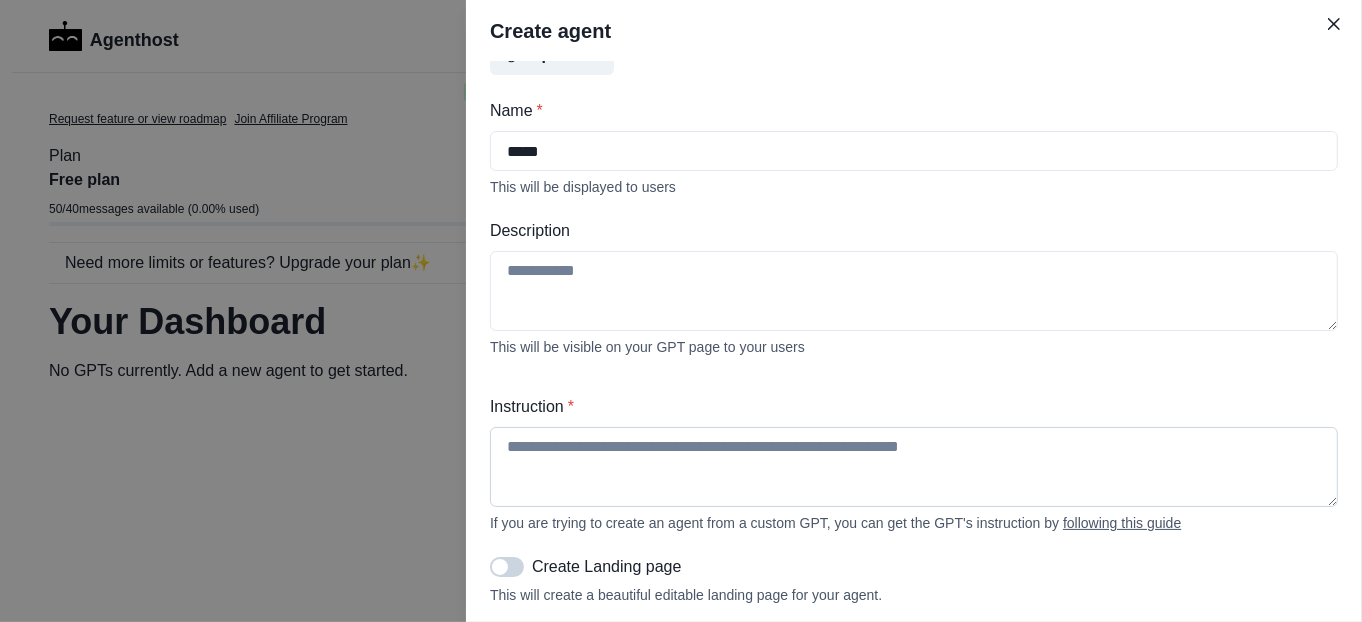 type on "*****" 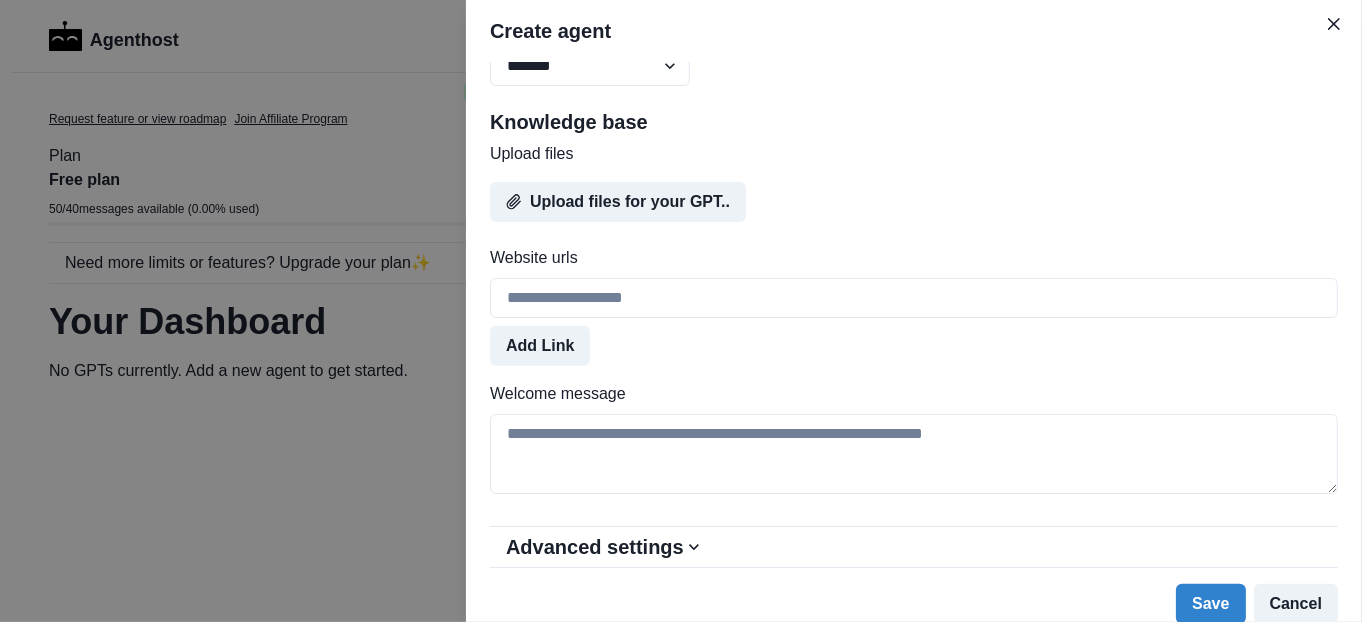 scroll, scrollTop: 974, scrollLeft: 0, axis: vertical 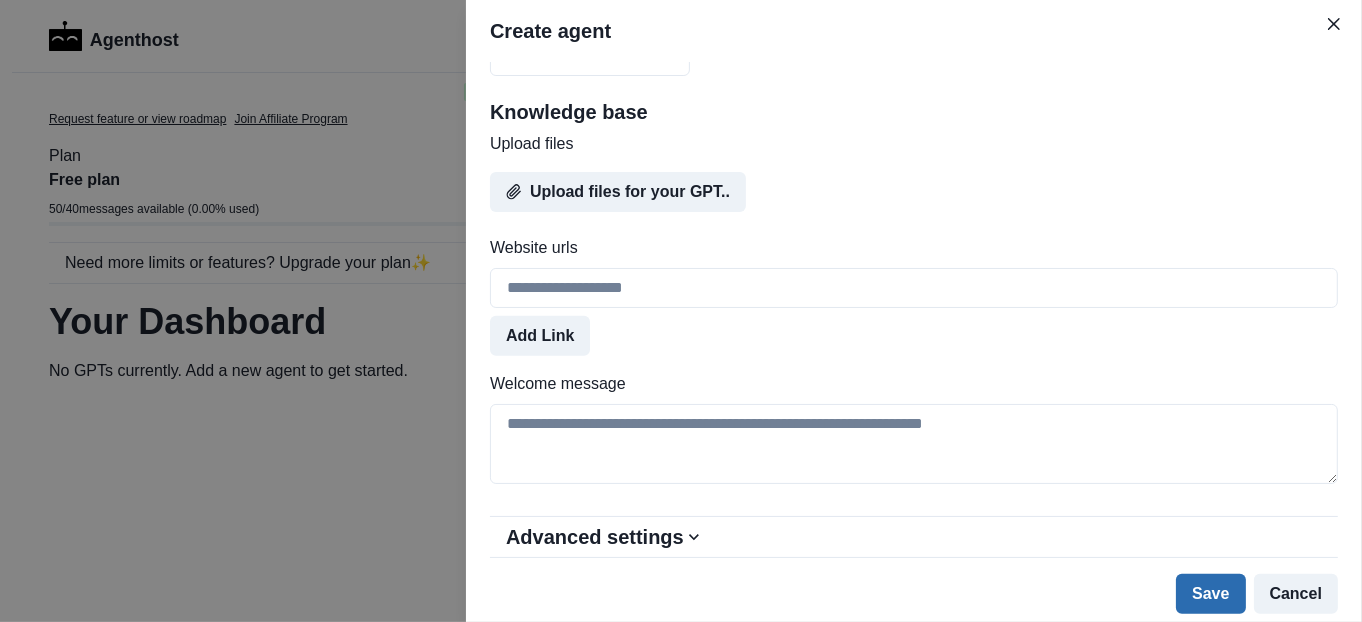 type on "**********" 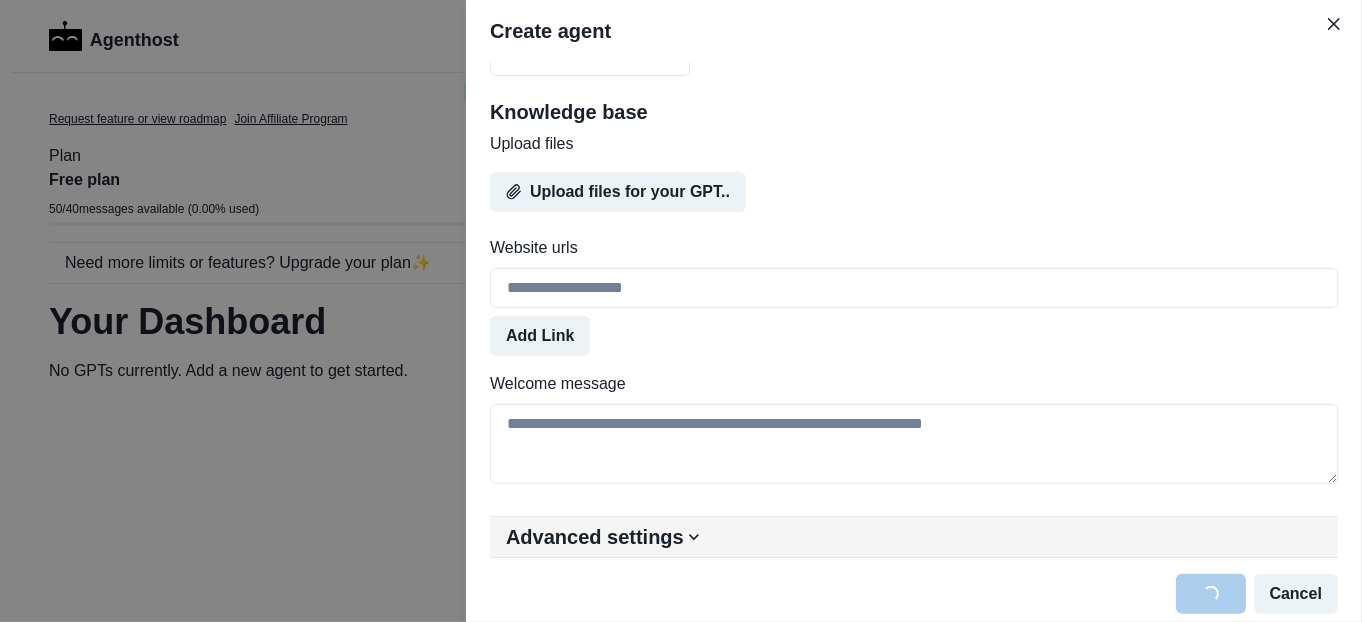click 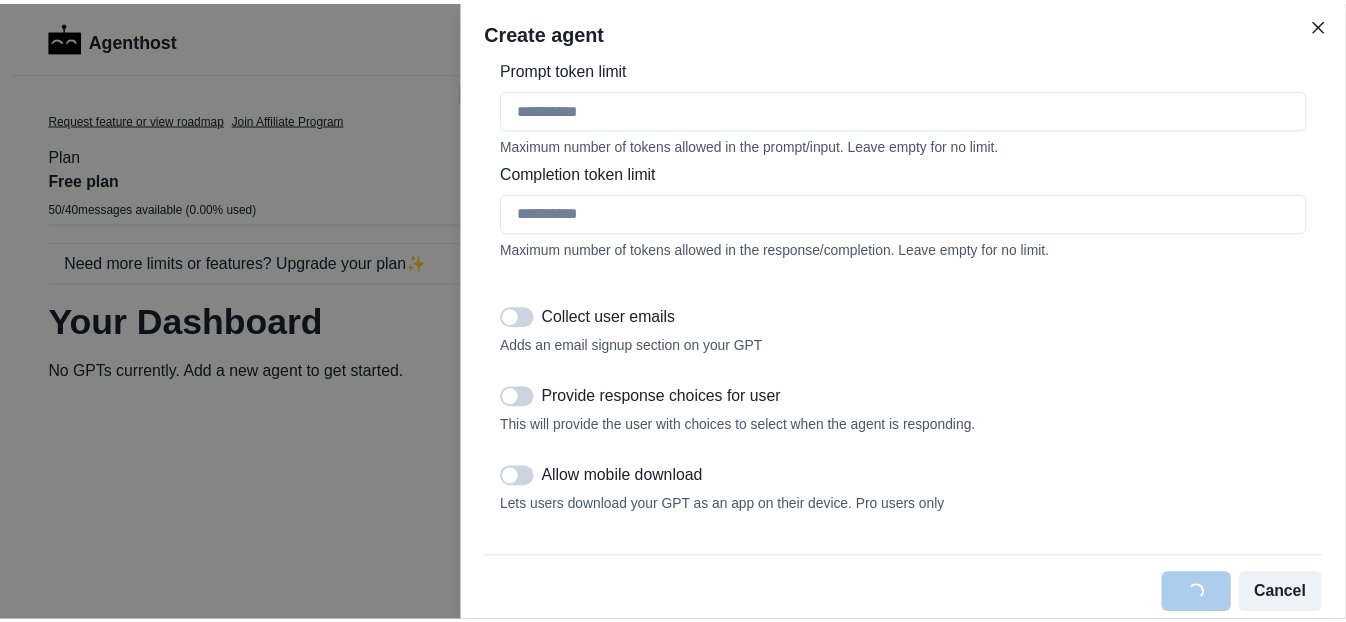 scroll, scrollTop: 2184, scrollLeft: 0, axis: vertical 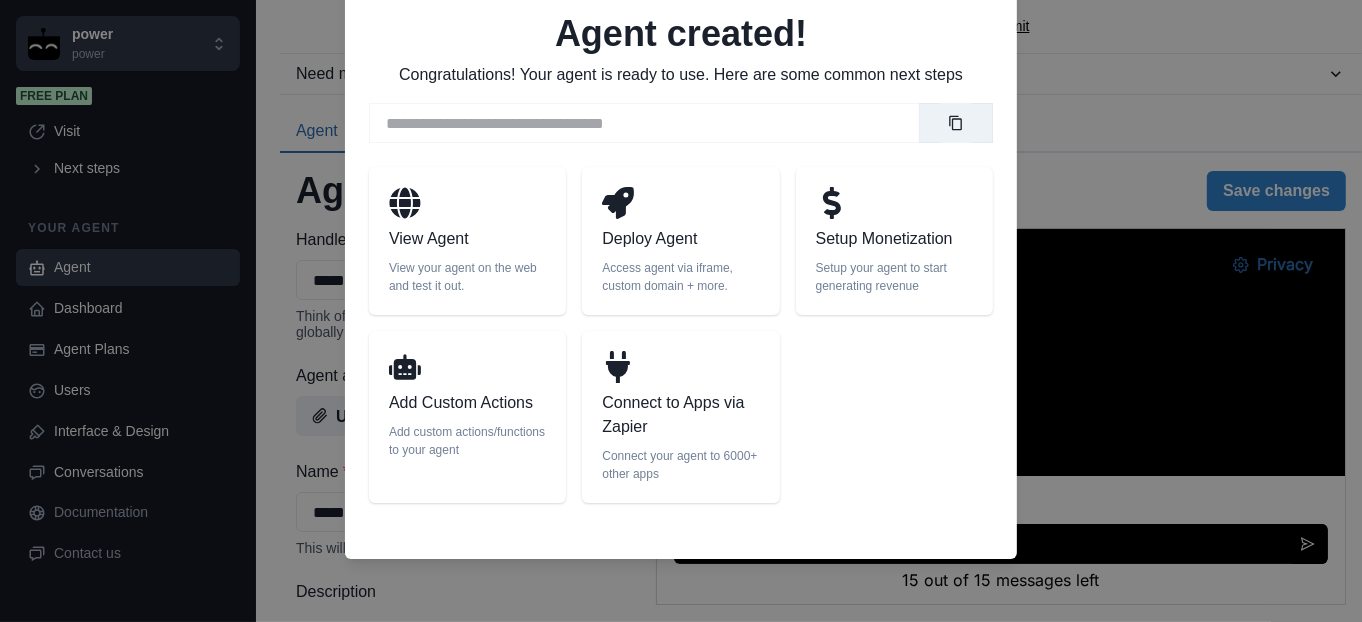 click on "Connect your agent to 6000+ other apps" at bounding box center (680, 465) 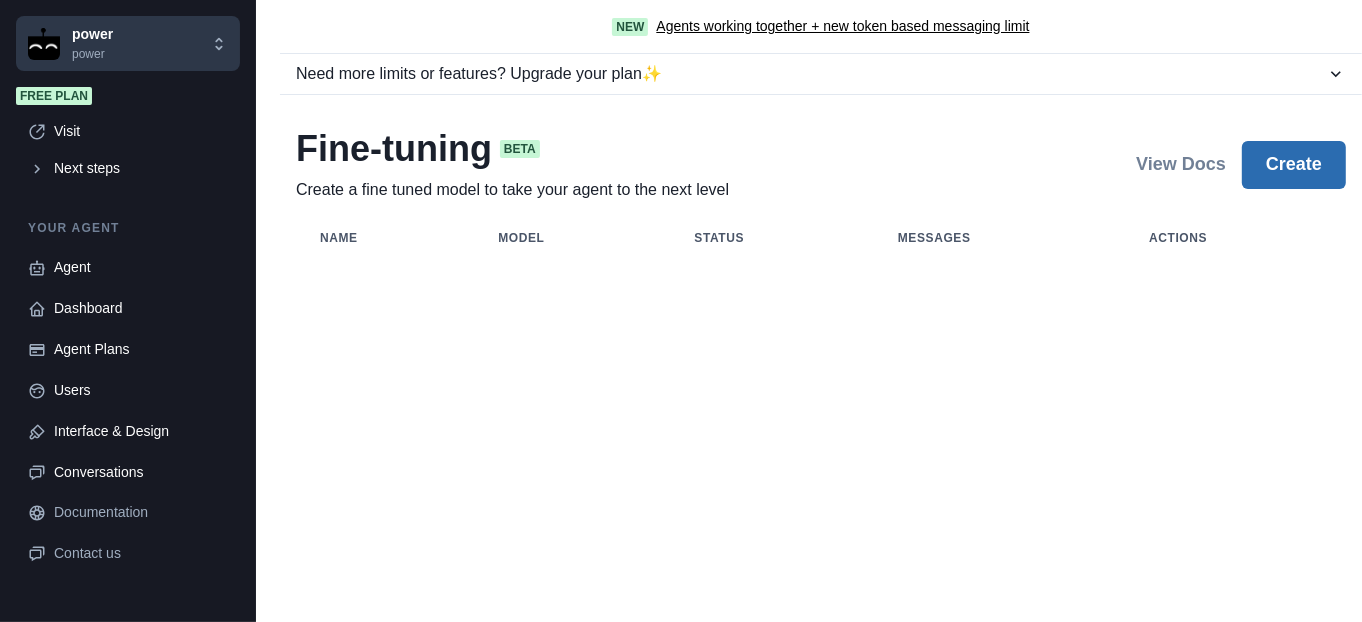 click on "Create" at bounding box center (1294, 165) 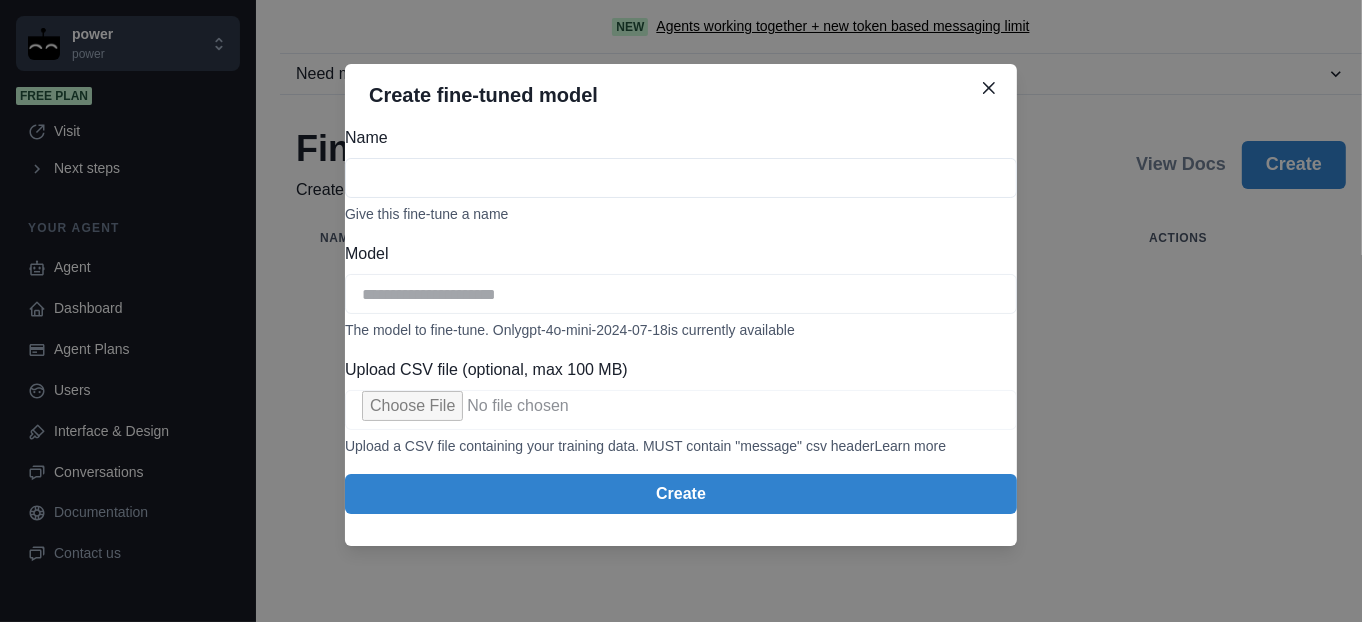 scroll, scrollTop: 26, scrollLeft: 0, axis: vertical 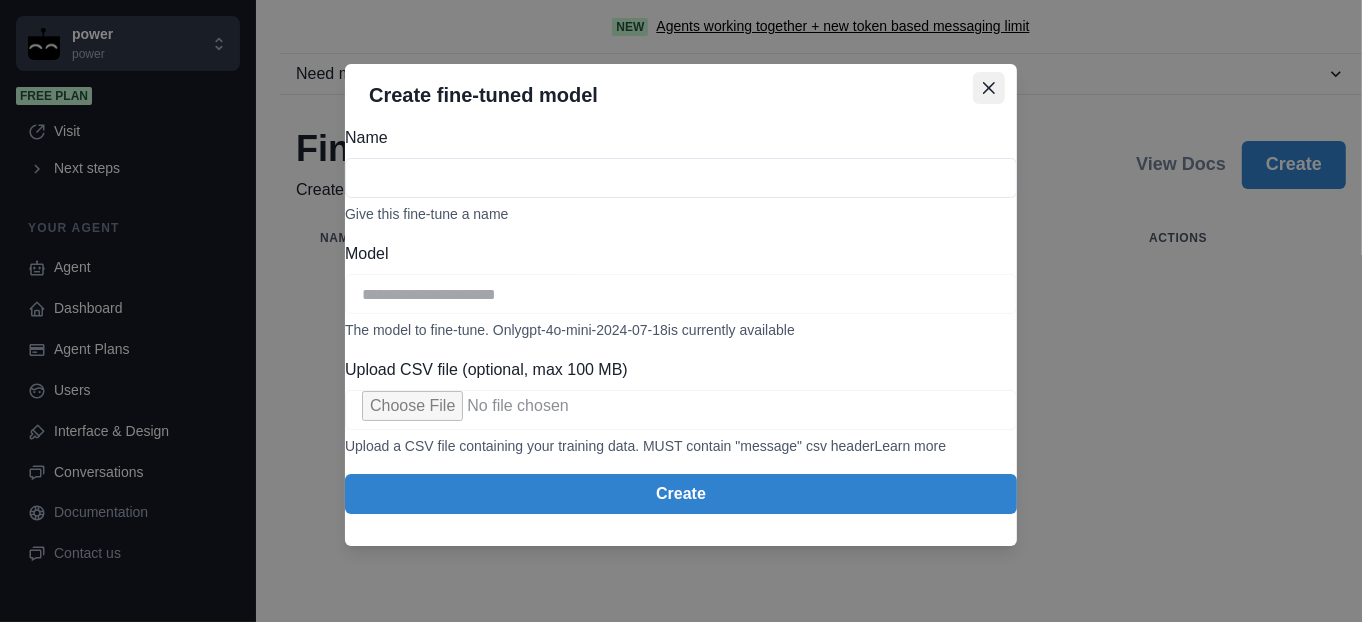 click at bounding box center [989, 88] 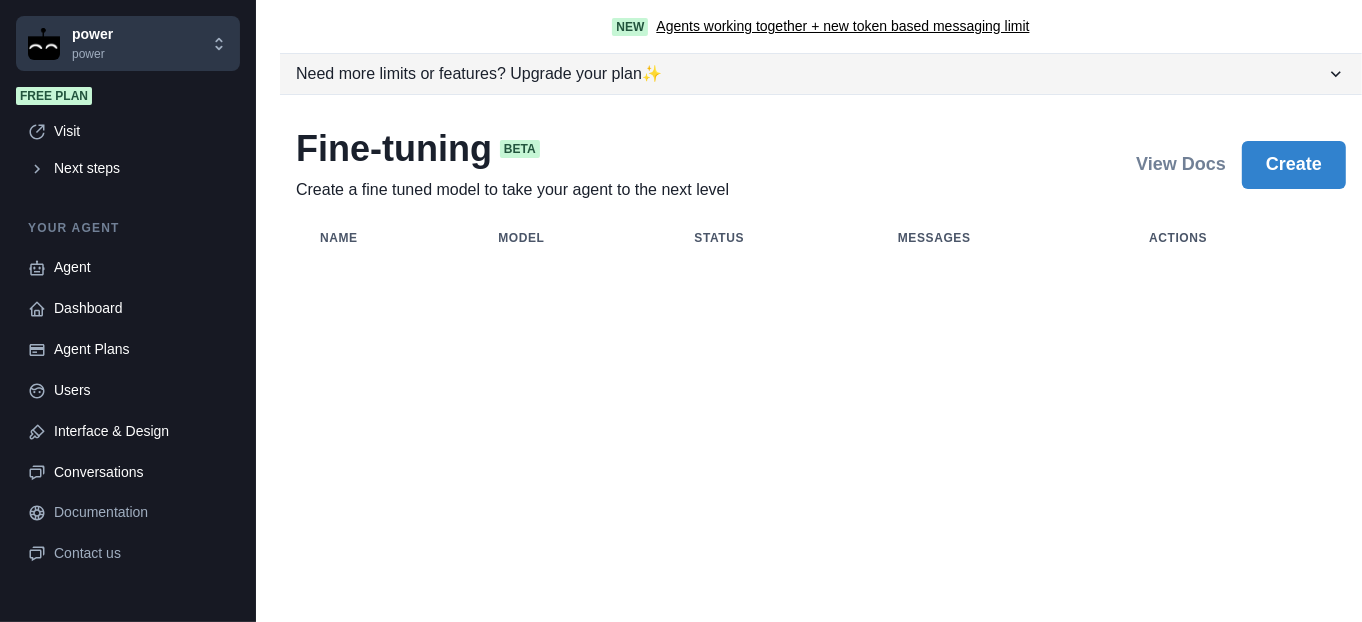 click on "Need more limits or features? Upgrade your plan  ✨" at bounding box center (811, 74) 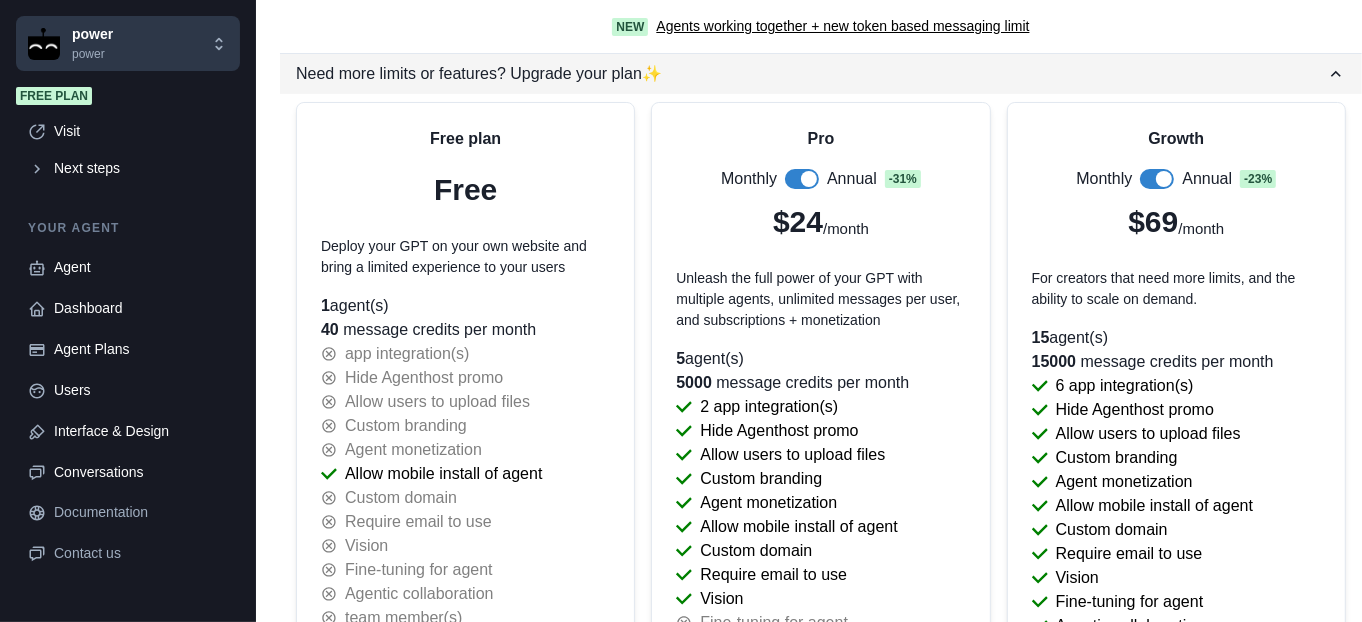 click on "Need more limits or features? Upgrade your plan  ✨" at bounding box center (811, 74) 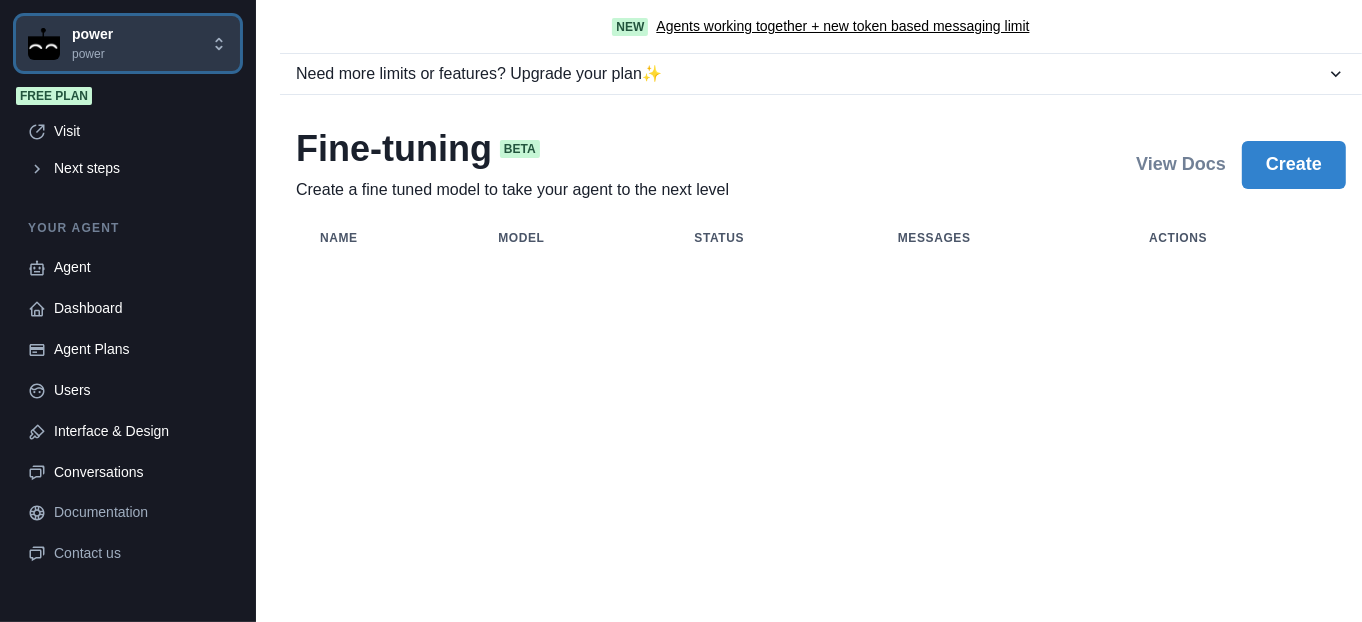 click on "power power" at bounding box center (119, 43) 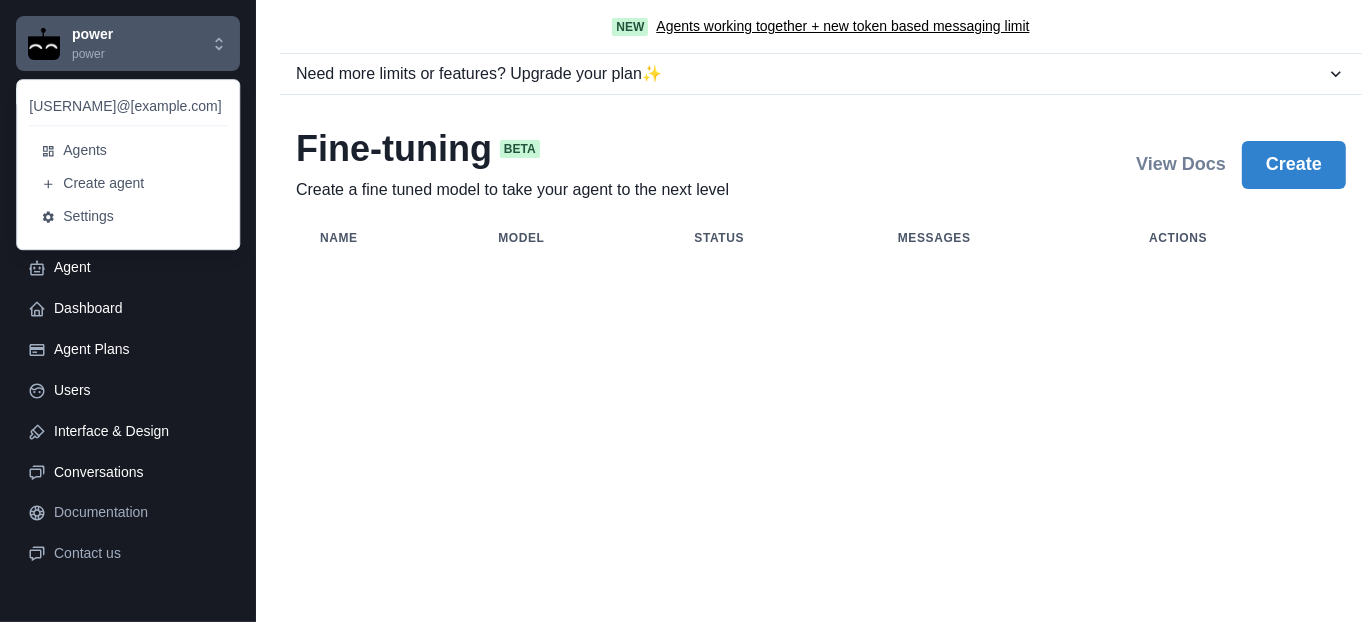 click on "New Agents working together + new token based messaging limit Need more limits or features? Upgrade your plan  ✨ Free plan Free Deploy your GPT on your own website and bring a limited experience to your users 1  agent(s) 40   message credits per month app integration(s) Hide Agenthost promo Allow users to upload files Custom branding Agent monetization Allow mobile install of agent Custom domain Require email to use Vision Fine-tuning for agent Agentic collaboration team member(s) Pro Monthly Annual - 31 % $24 /month Unleash the full power of your GPT with multiple agents, unlimited messages per user, and subscriptions + monetization 5  agent(s) 5000   message credits per month 2 app integration(s) Hide Agenthost promo Allow users to upload files Custom branding Agent monetization Allow mobile install of agent Custom domain Require email to use Vision Fine-tuning for agent Agentic collaboration 2 team member(s) Get started Growth Monthly Annual - 23 % $69 /month 15  agent(s) 15000   6 app integration(s) 0 0" at bounding box center [809, 311] 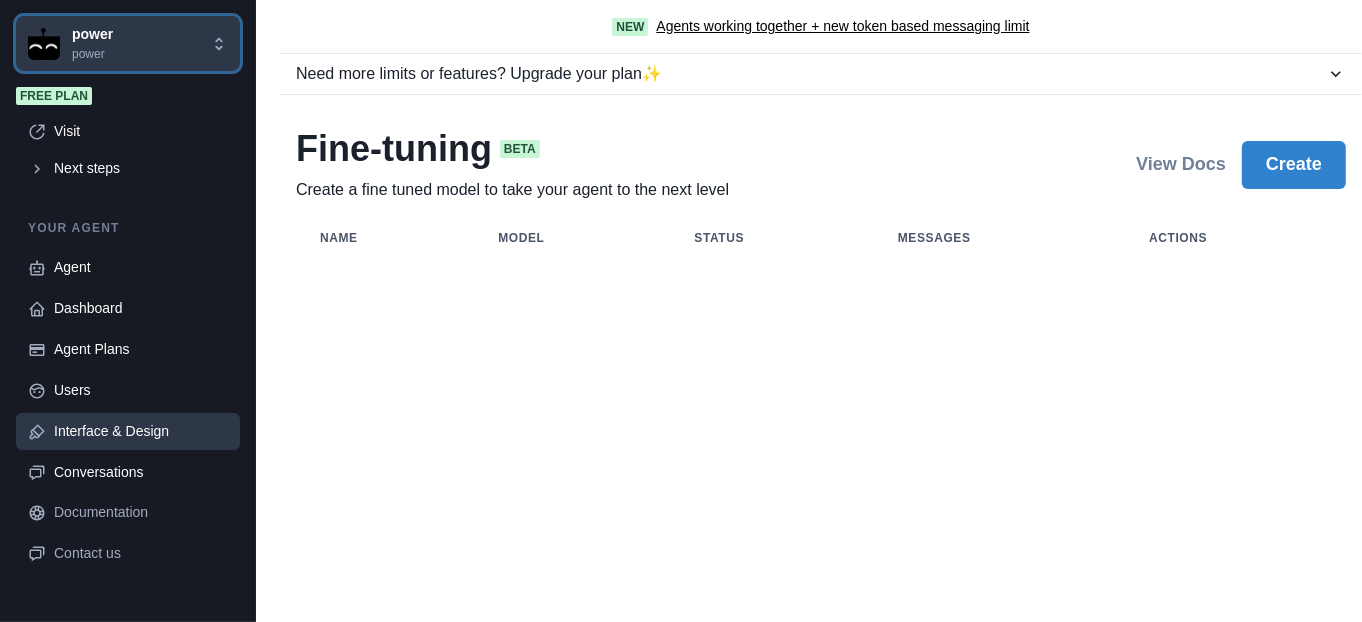 scroll, scrollTop: 119, scrollLeft: 0, axis: vertical 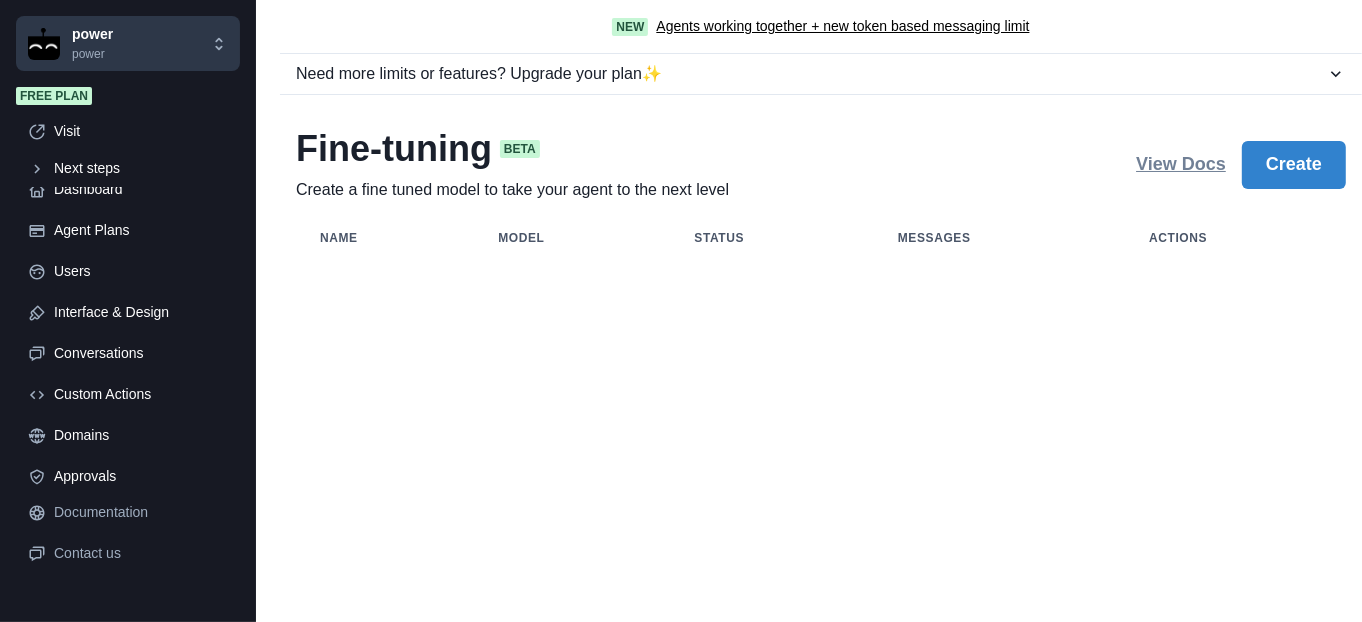 click on "View Docs" at bounding box center [1181, 164] 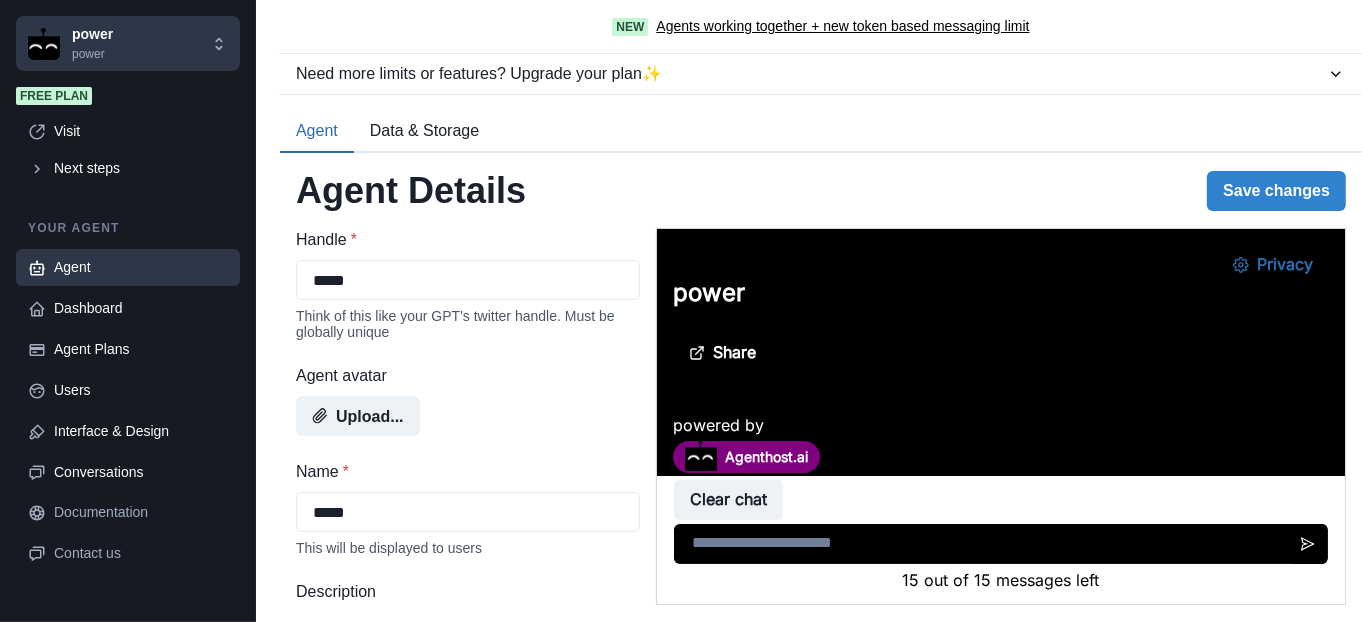 scroll, scrollTop: 0, scrollLeft: 0, axis: both 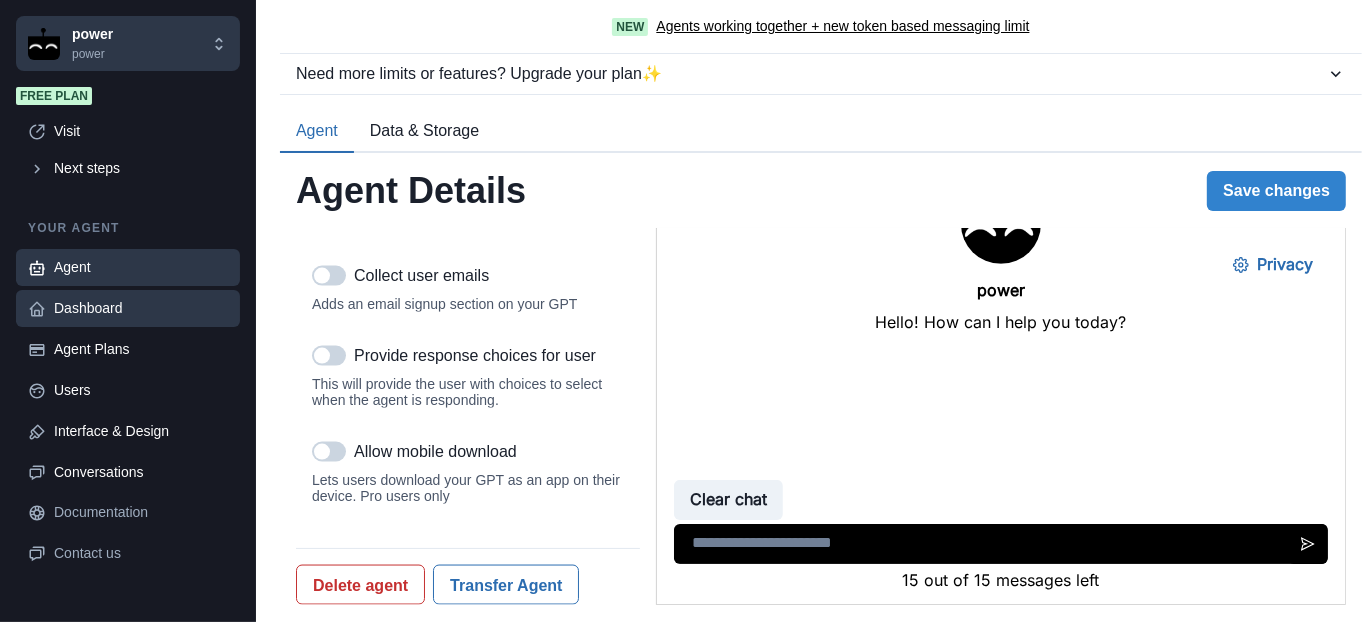 click on "Dashboard" at bounding box center (128, 308) 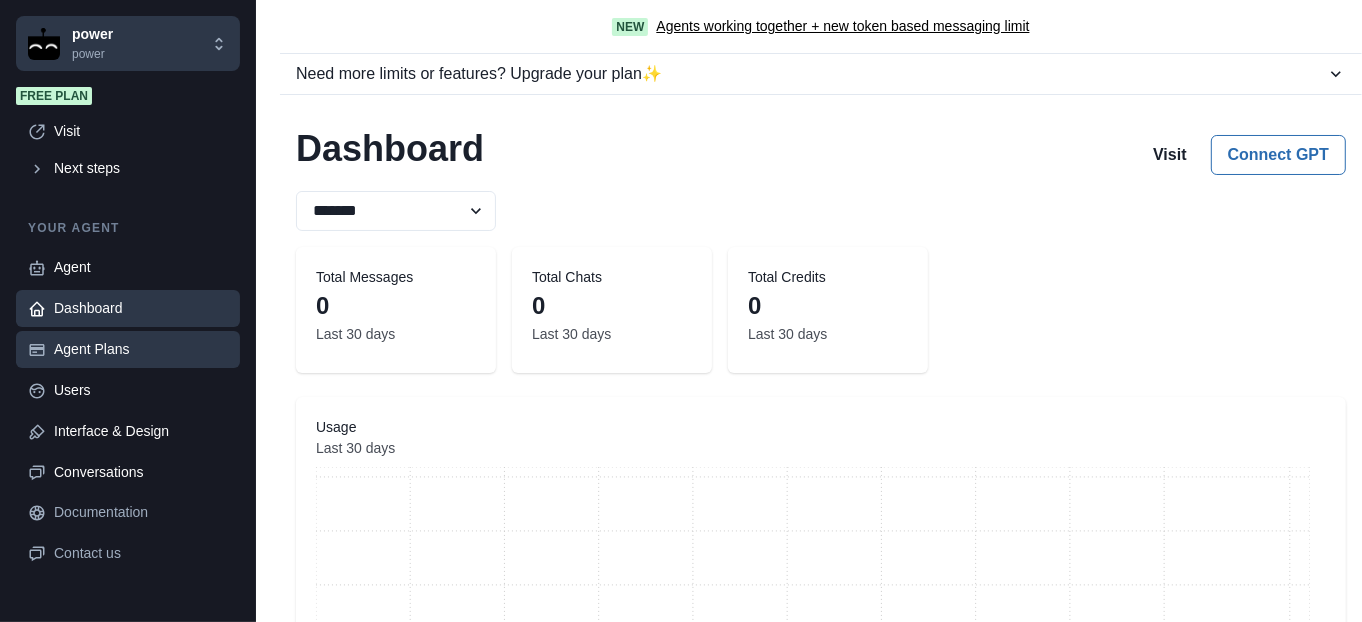 click on "Agent Plans" at bounding box center (141, 349) 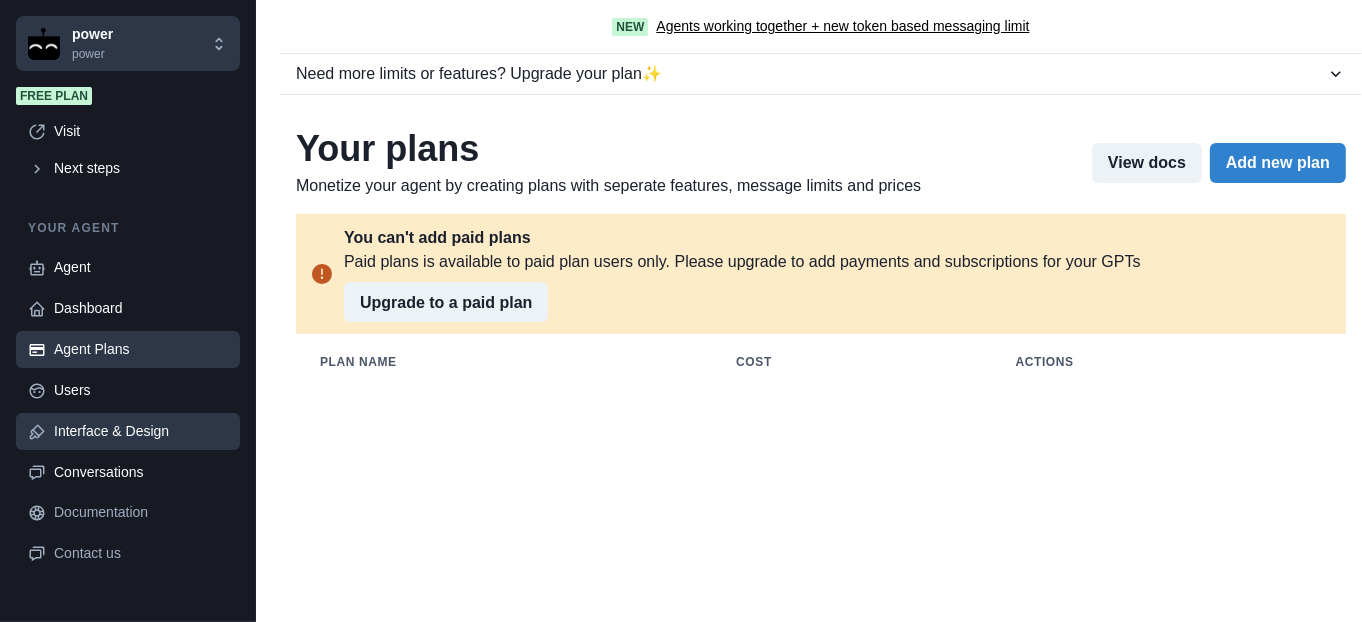 click on "Interface & Design" at bounding box center (128, 431) 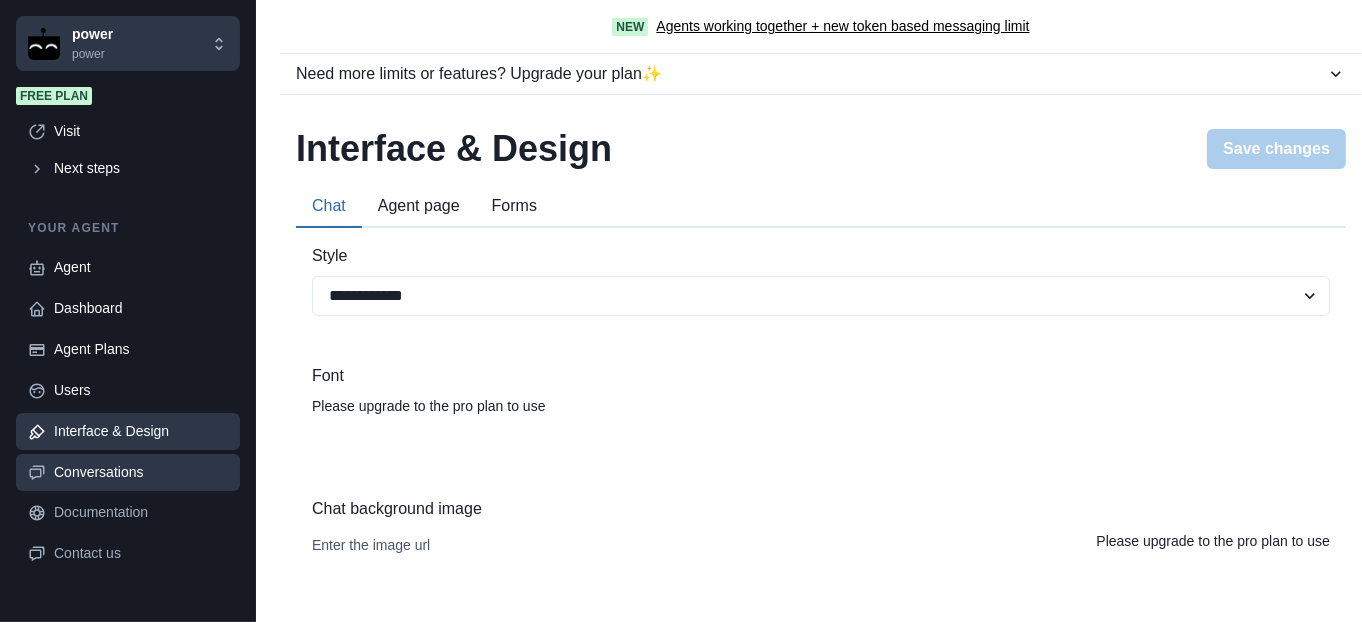 click on "Conversations" at bounding box center [141, 472] 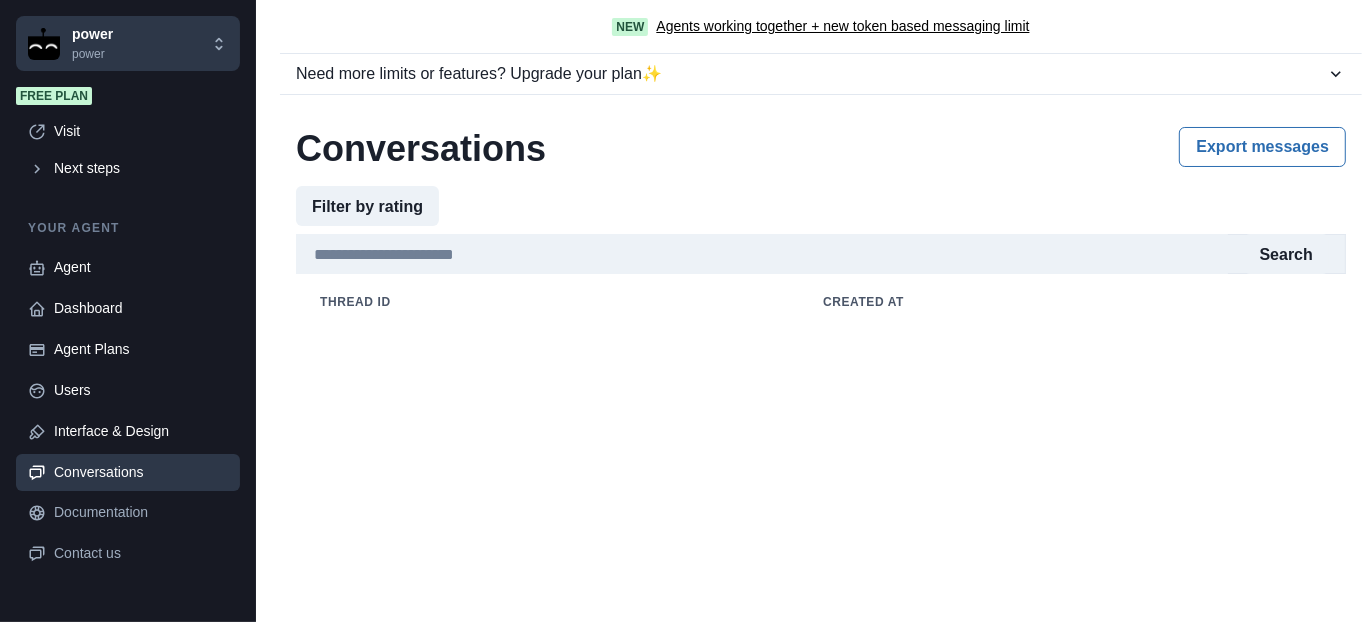 click on "Documentation Contact us" at bounding box center [128, 550] 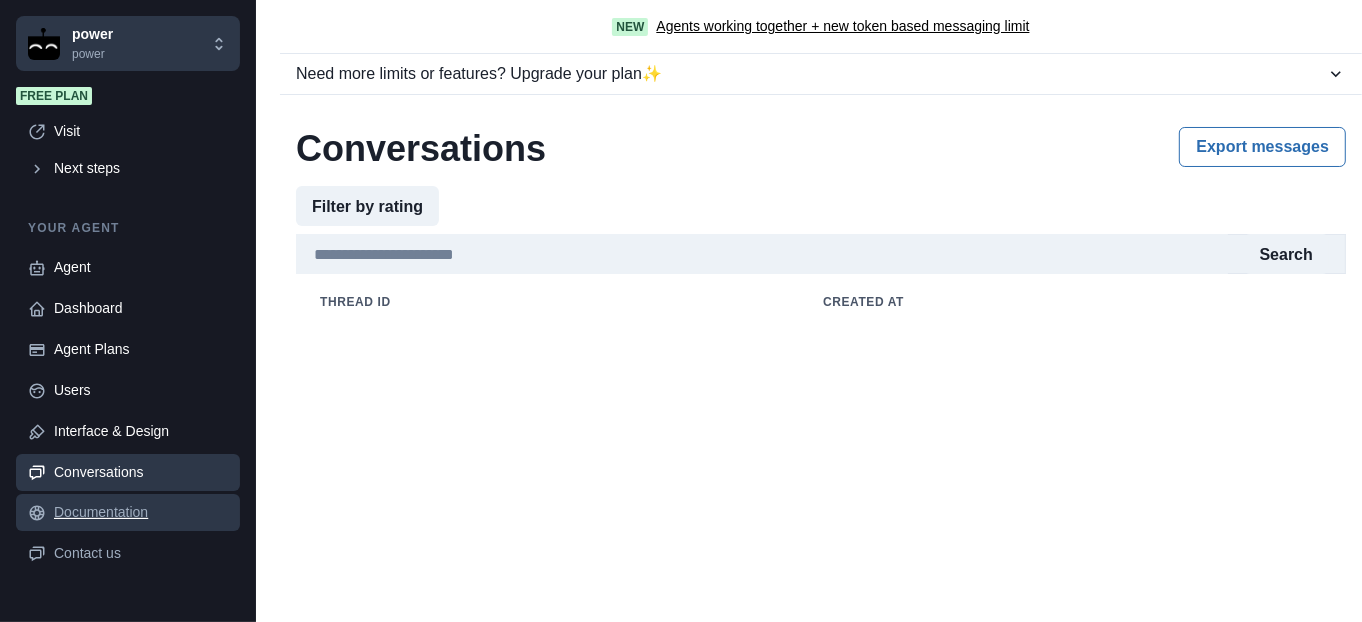 click on "Documentation" at bounding box center [128, 512] 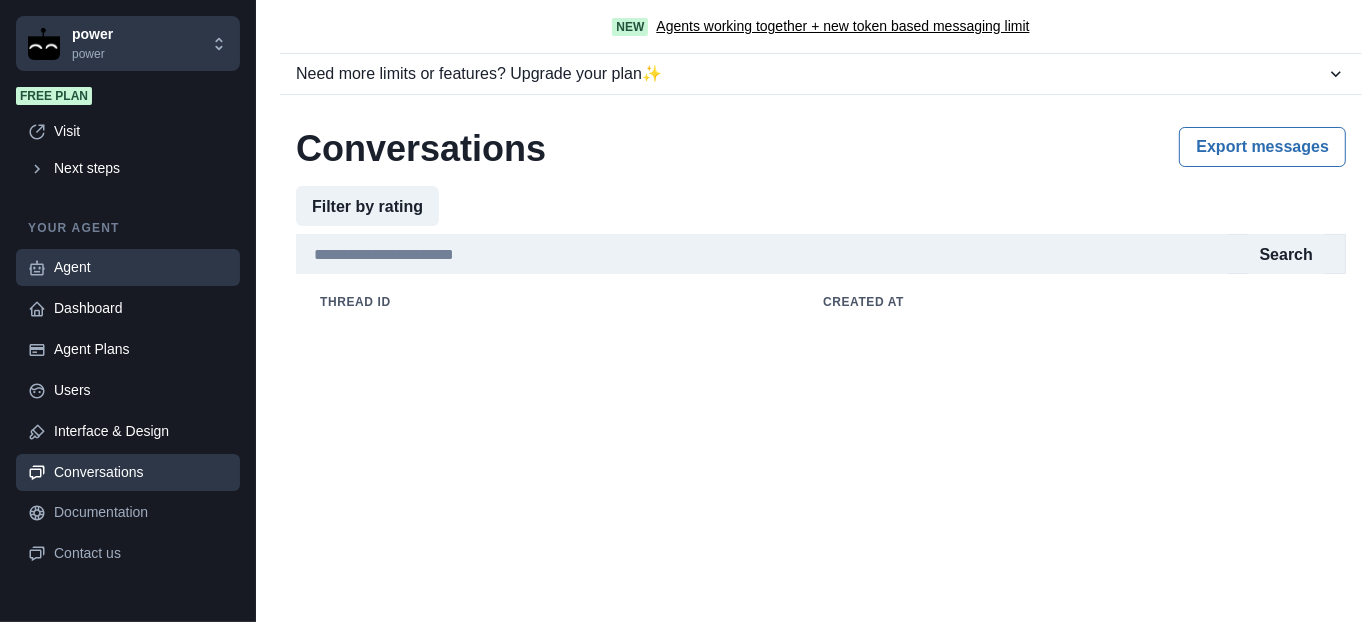 click on "Agent" at bounding box center [141, 267] 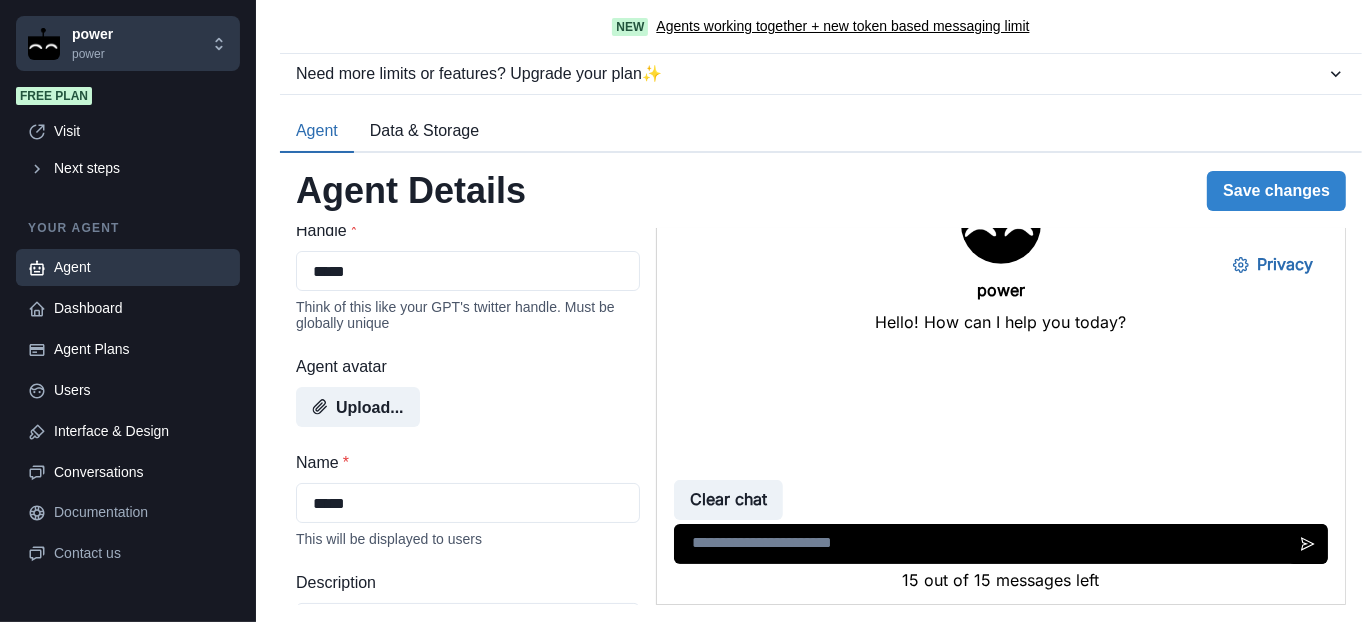 scroll, scrollTop: 0, scrollLeft: 0, axis: both 